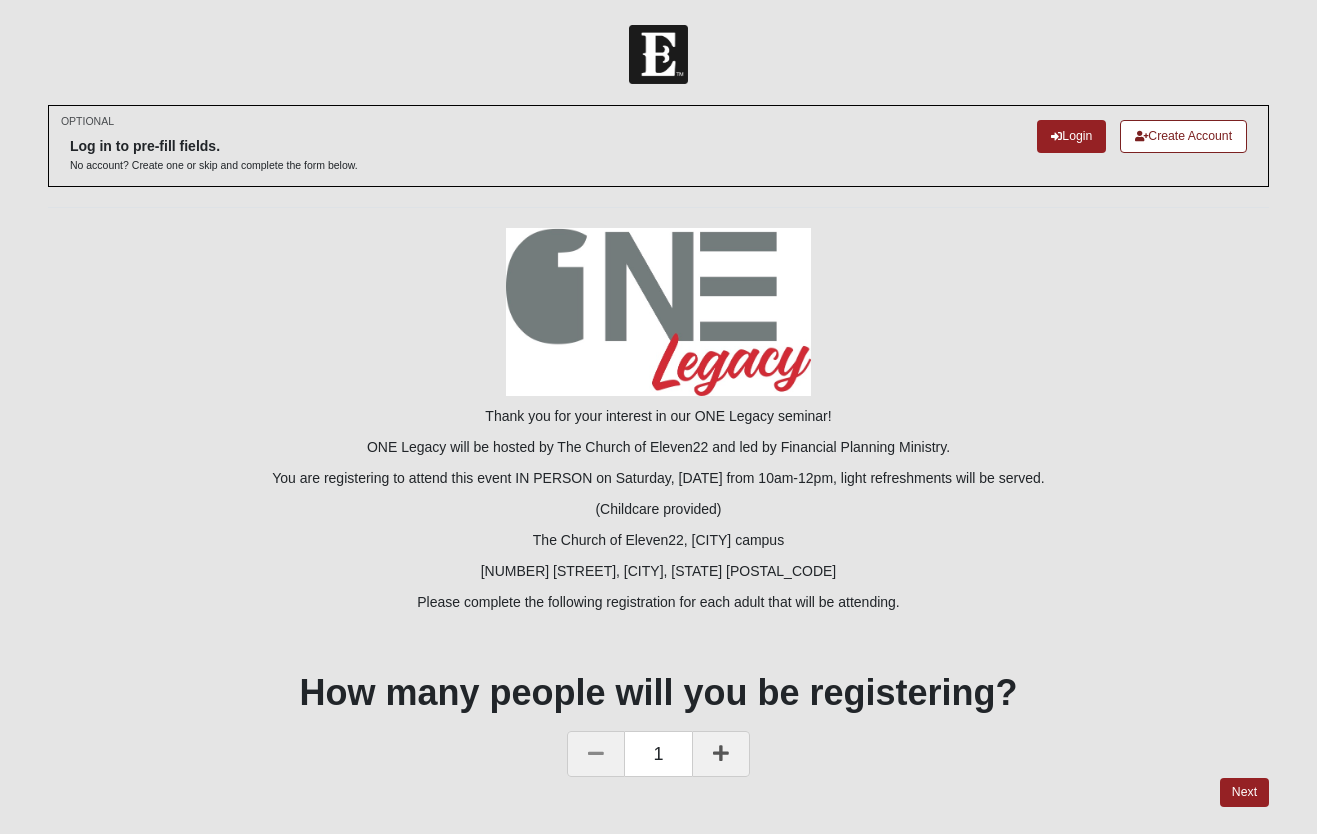 scroll, scrollTop: 51, scrollLeft: 0, axis: vertical 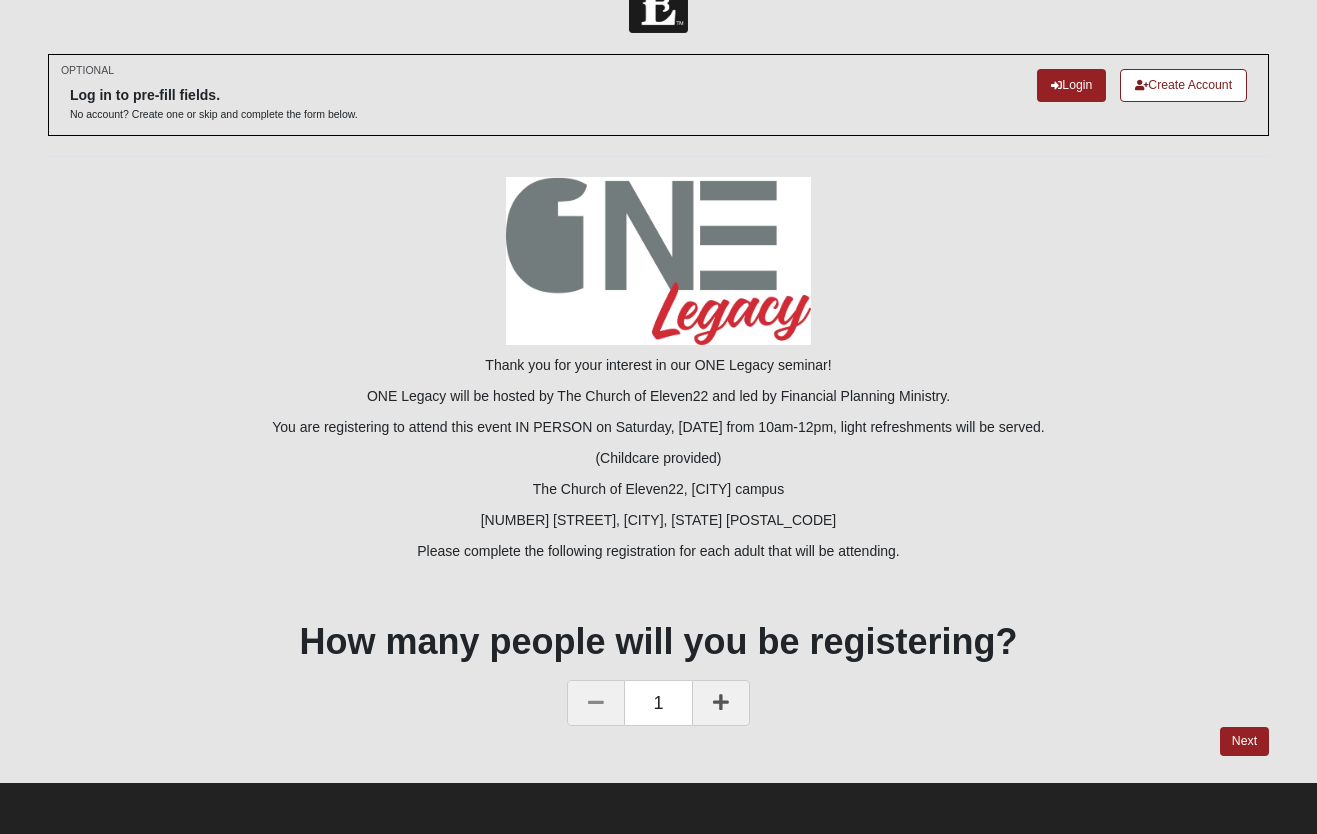 click at bounding box center [721, 702] 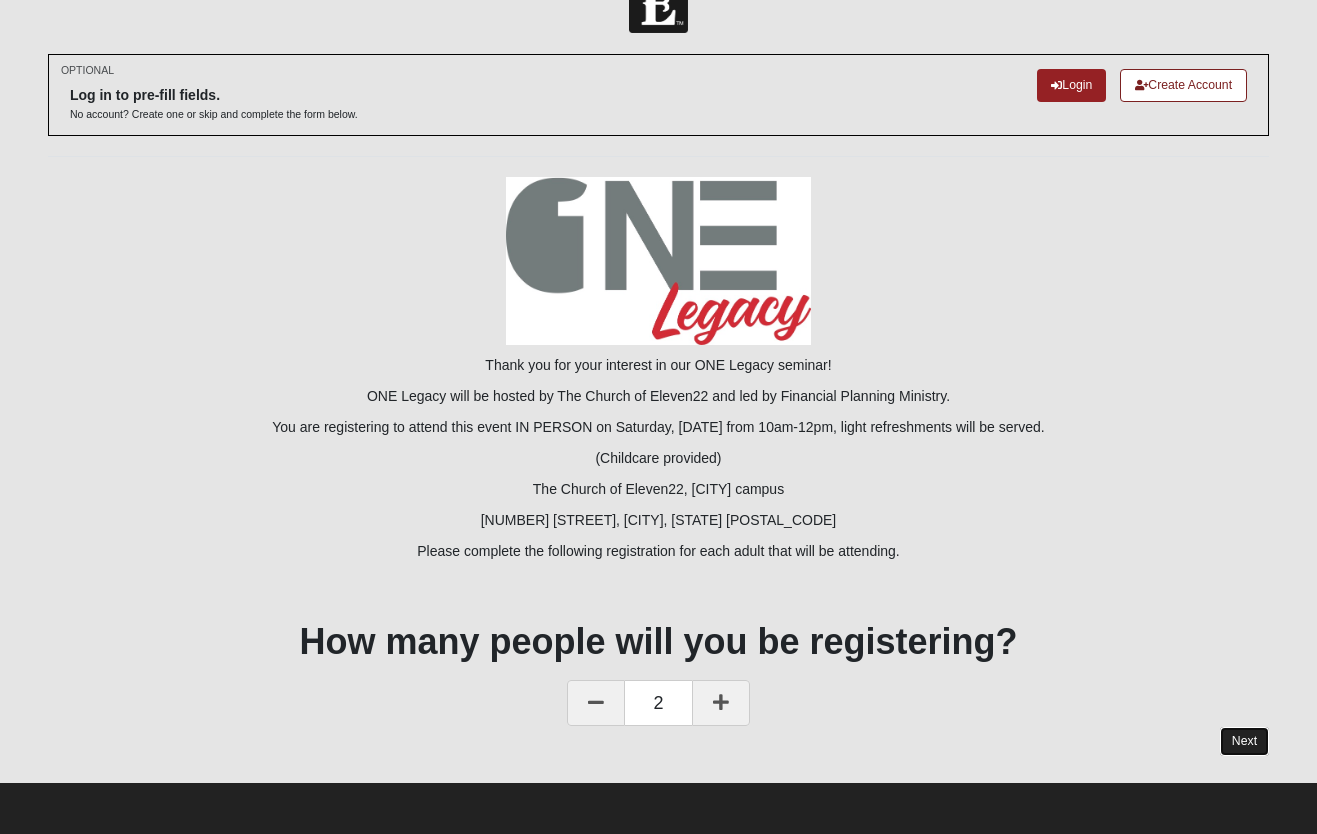 click on "Next" at bounding box center (1244, 741) 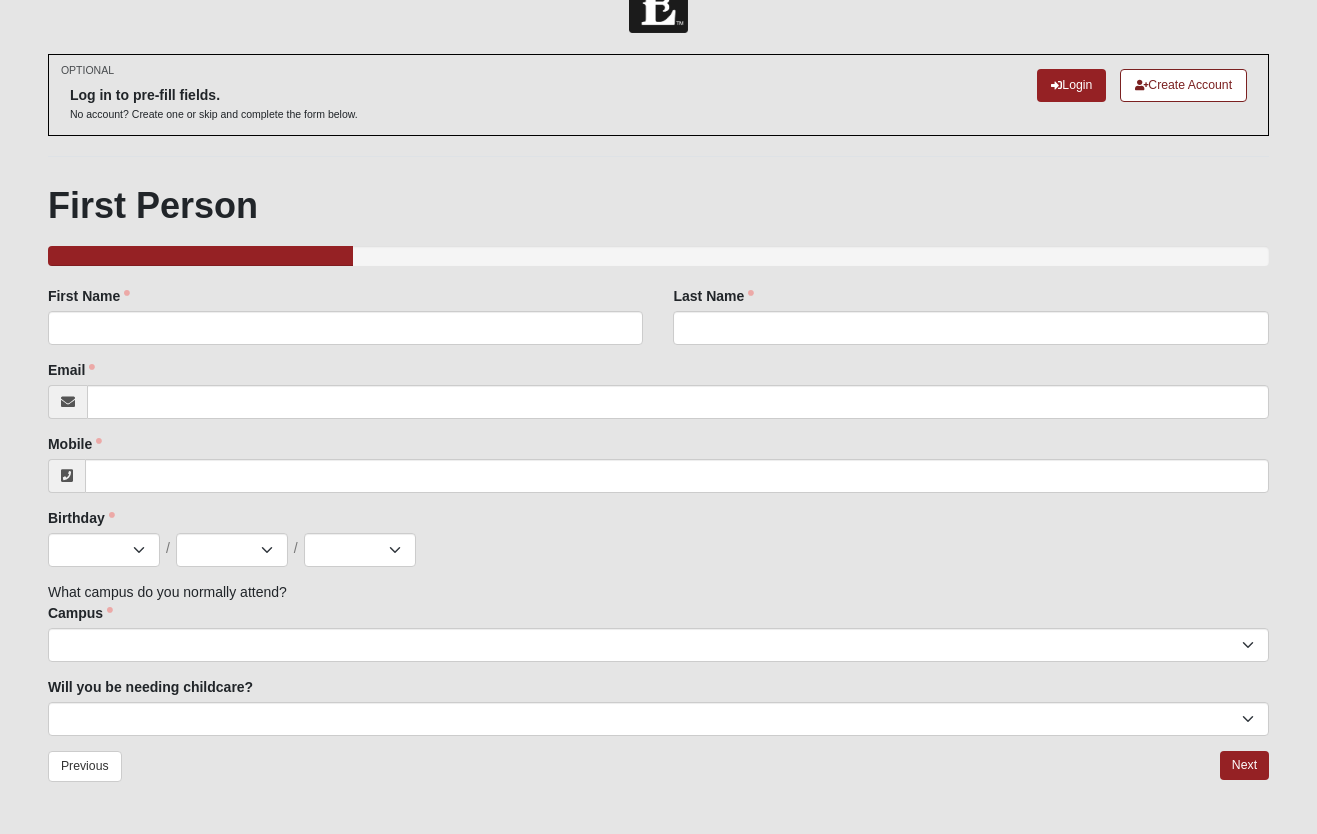 scroll, scrollTop: 0, scrollLeft: 0, axis: both 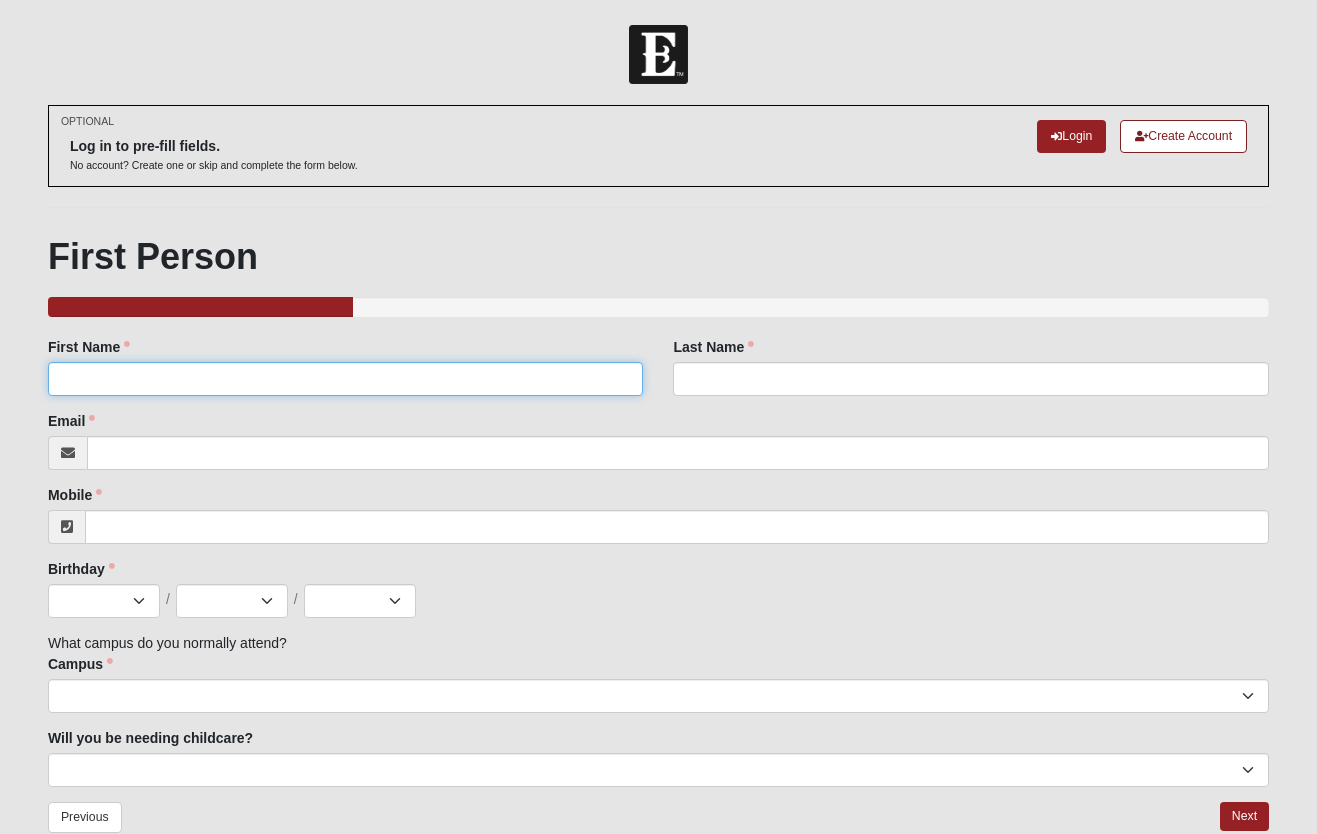 click on "First Name" at bounding box center (346, 379) 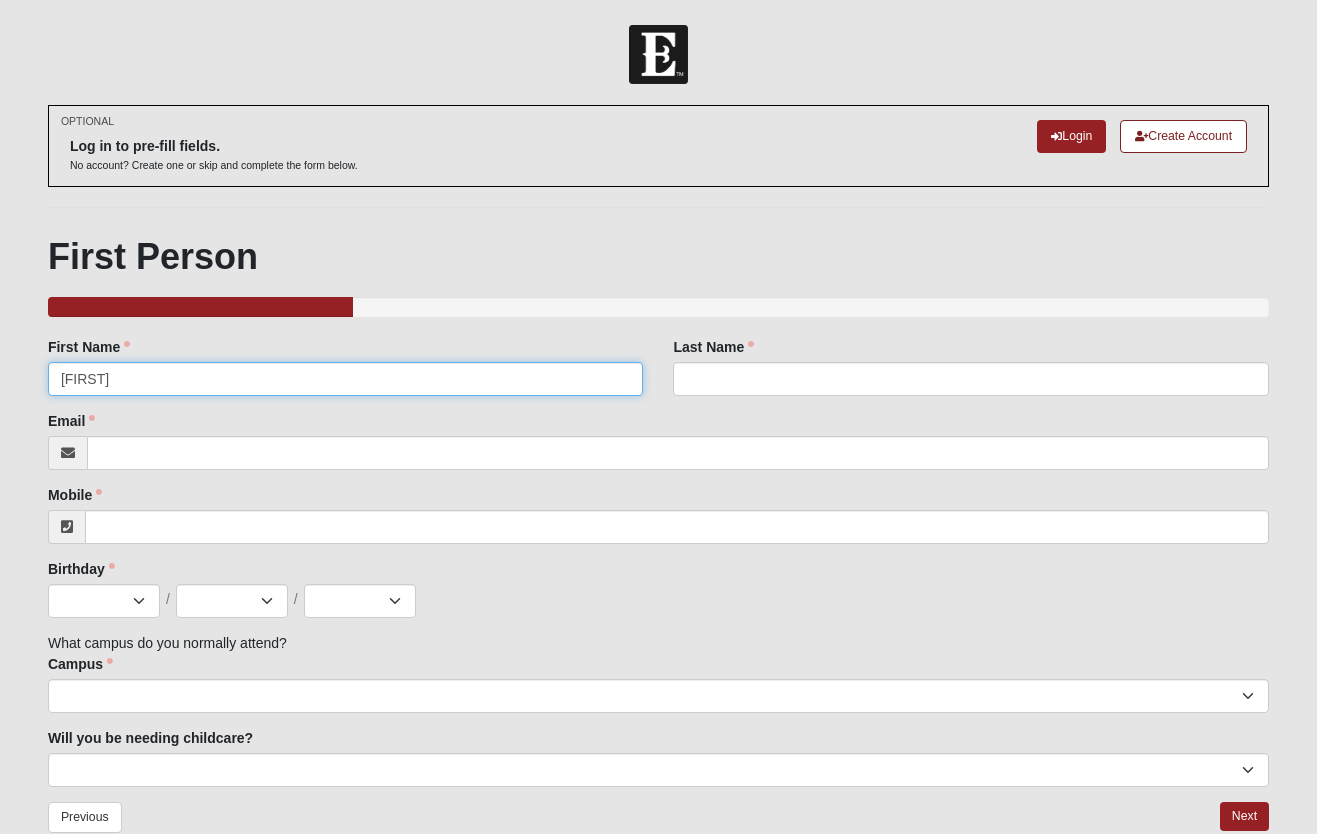 type on "[FIRST]" 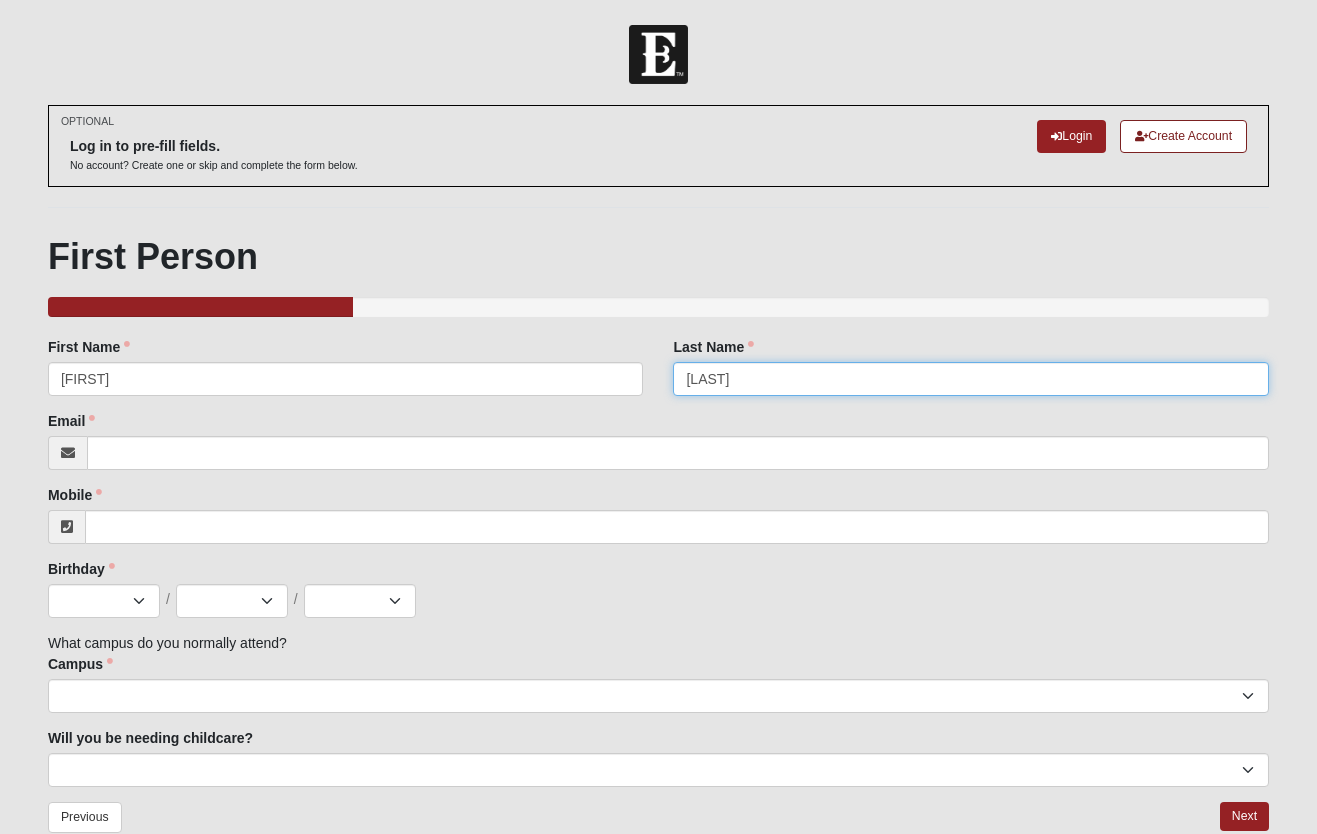 type on "[LAST]" 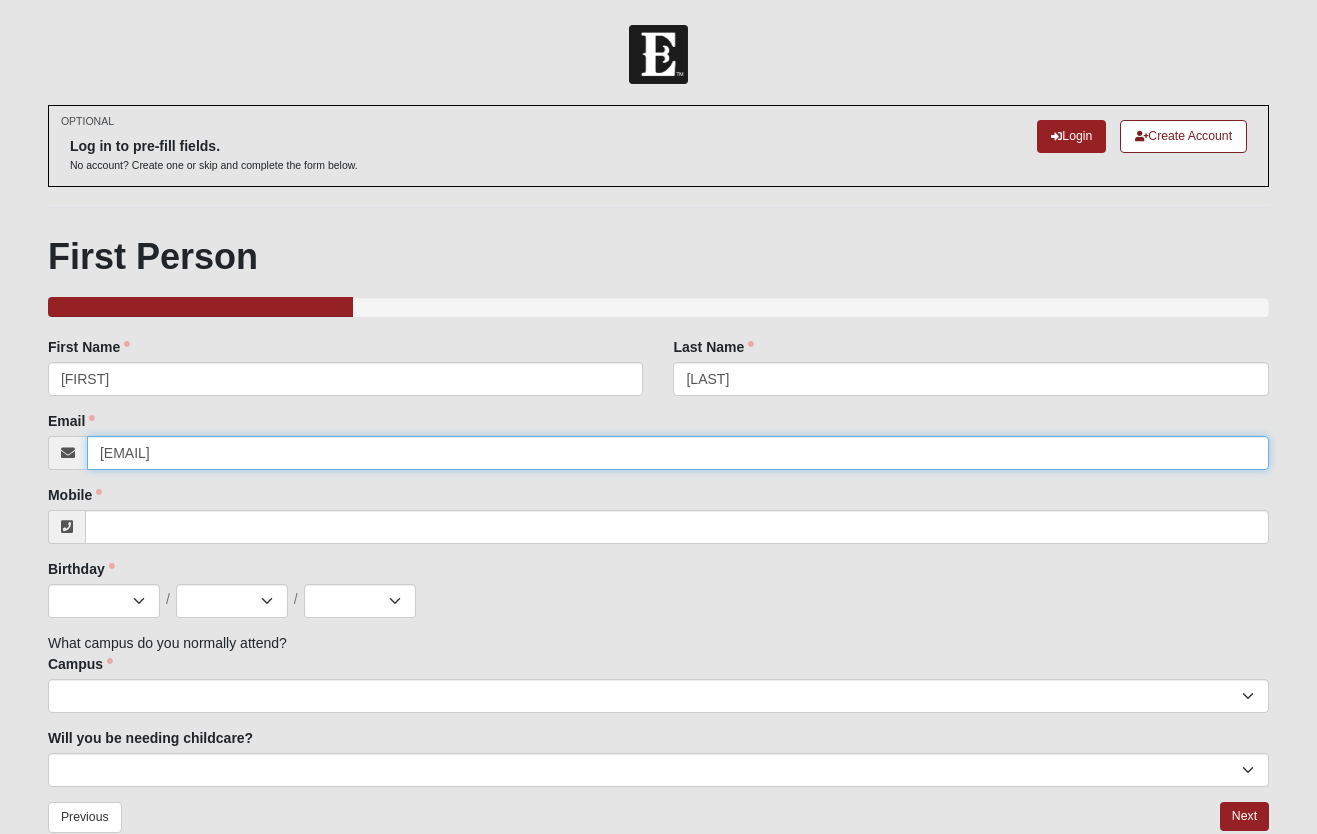 type on "[EMAIL]" 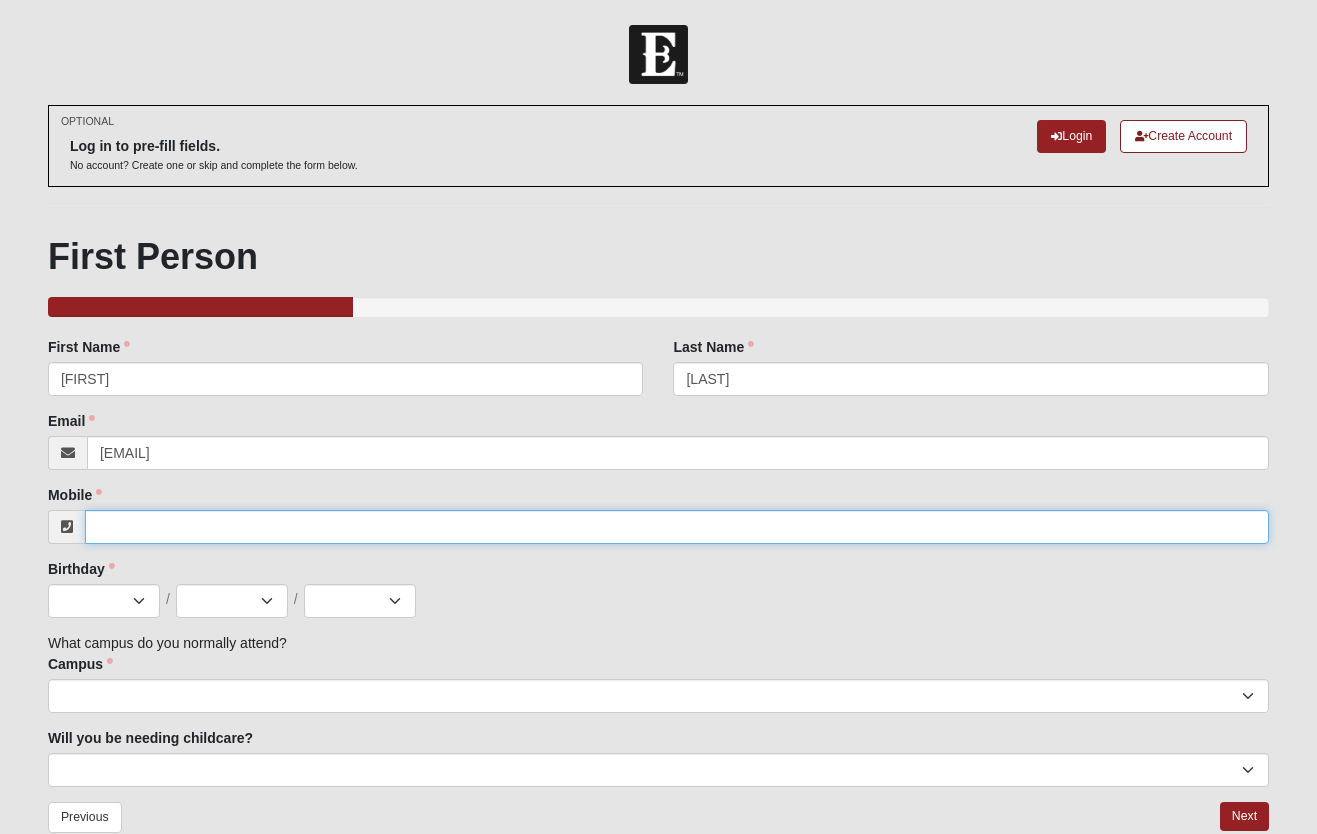 click on "Mobile" at bounding box center [677, 527] 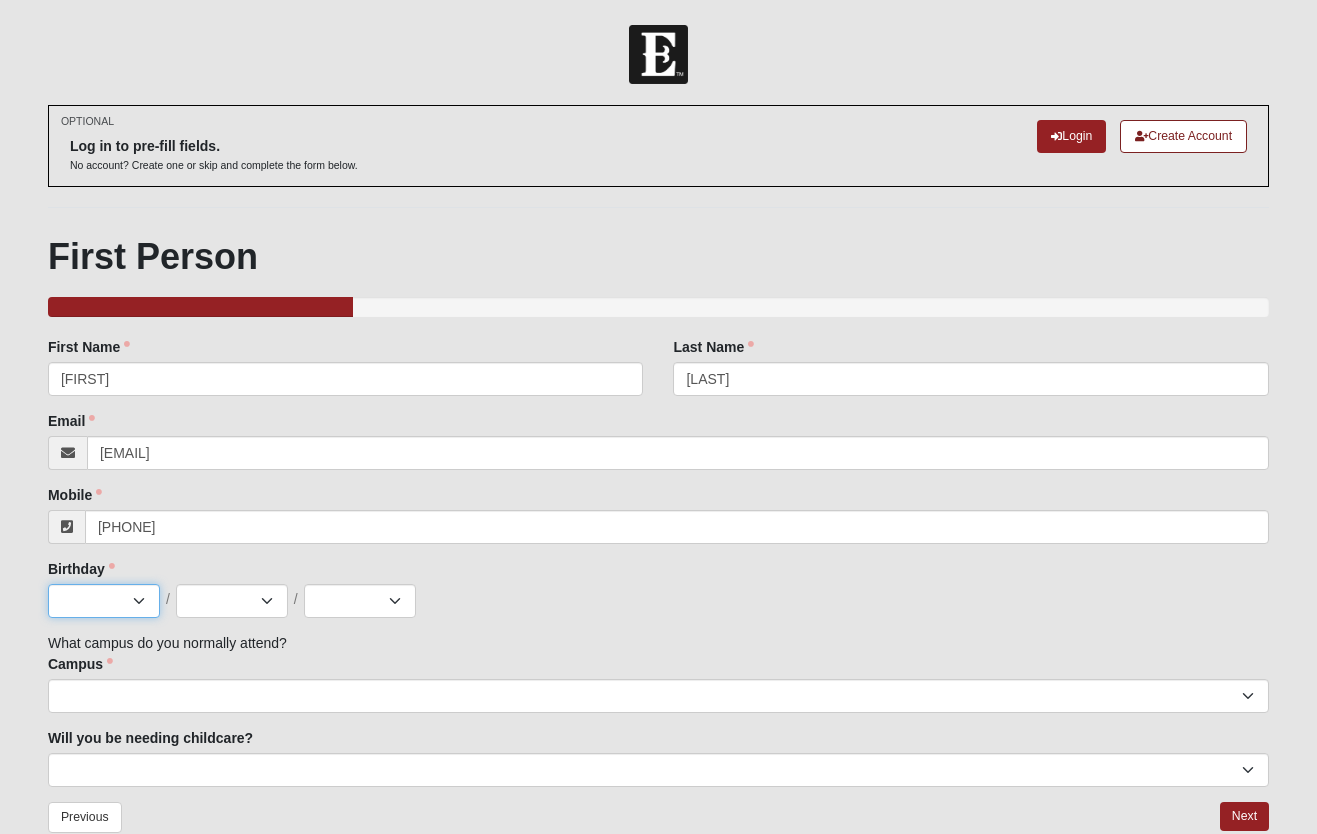 type on "[PHONE]" 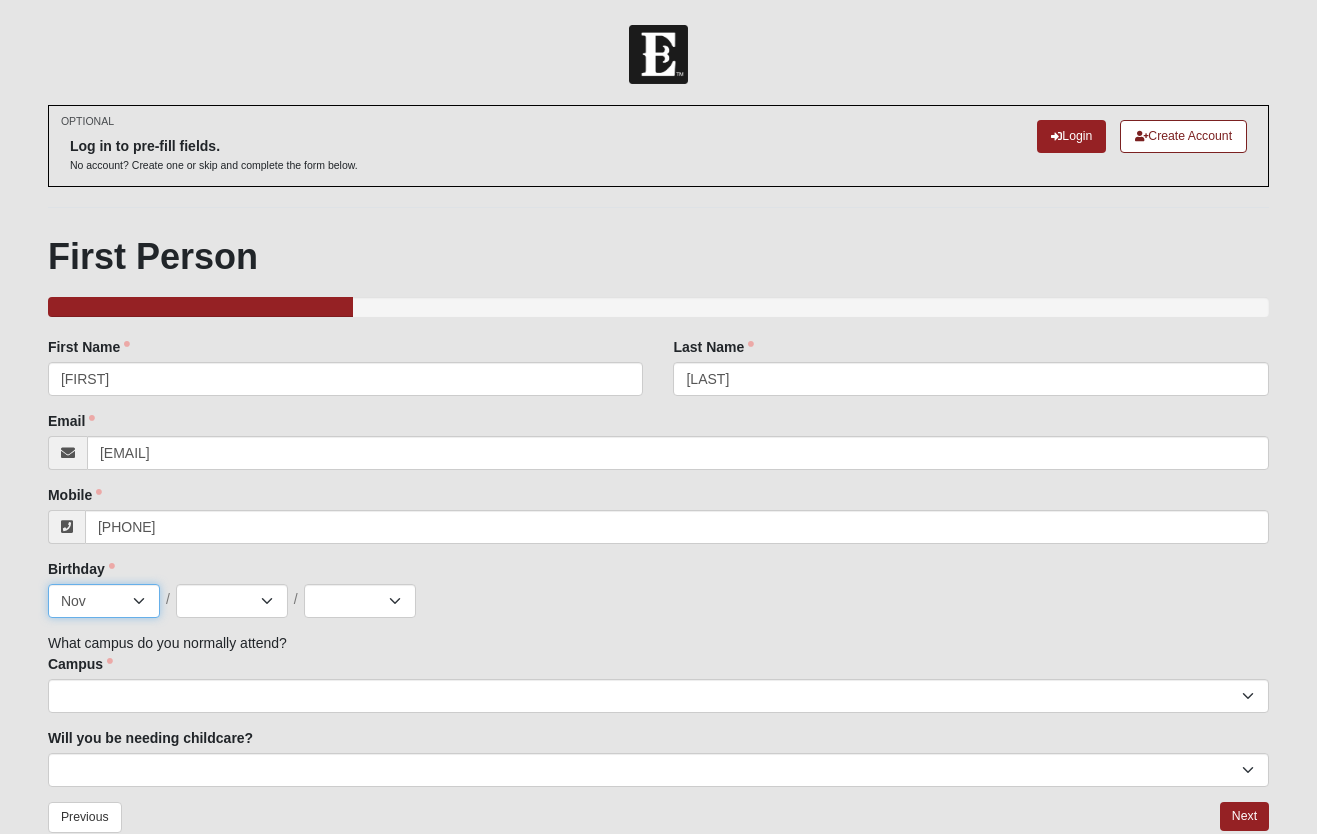 click on "Jan
Feb
Mar
Apr
May
Jun
Jul
Aug
Sep
Oct
Nov
Dec" at bounding box center (104, 601) 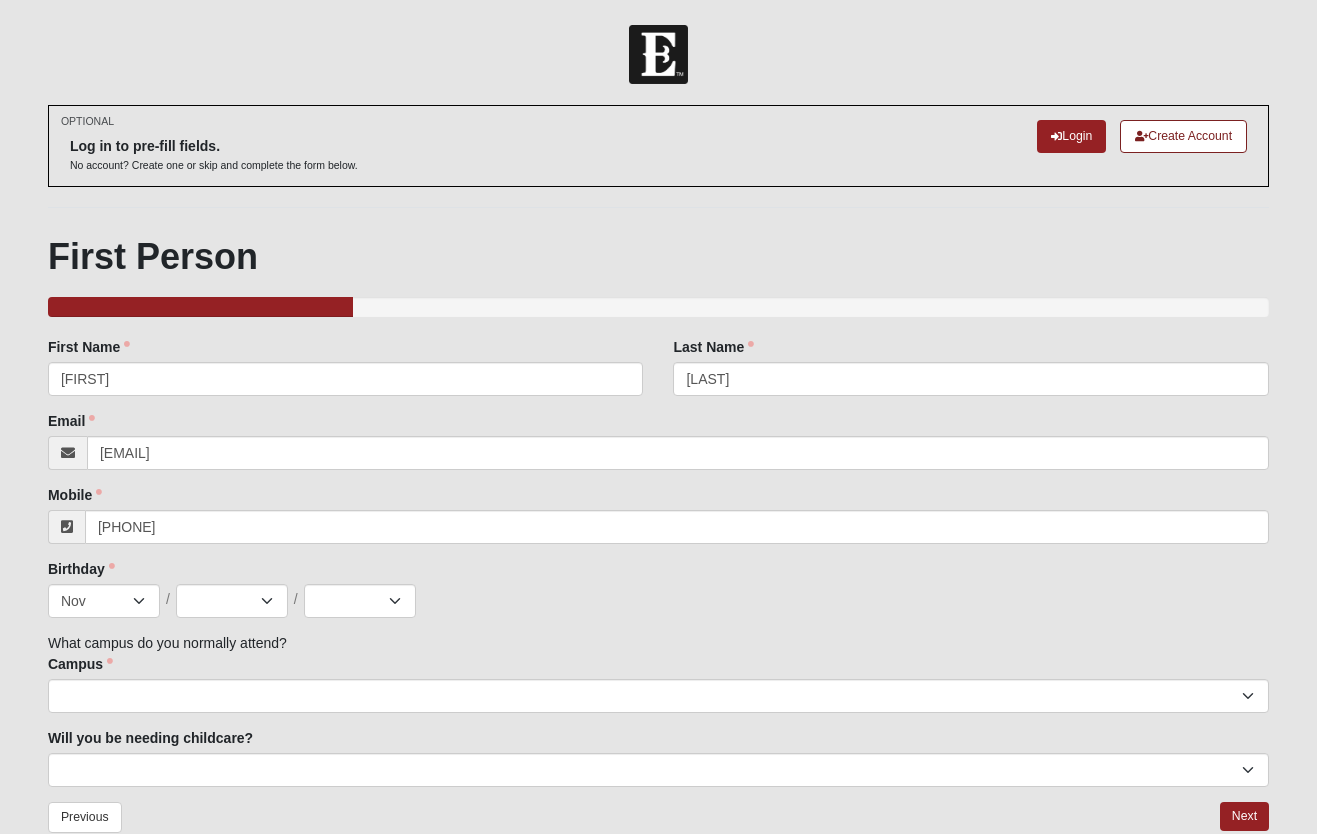 click on "Family Member to Register
First Name
[FIRST]
First Name is required.
Last Name
[LAST]
Last Name is required.
Email
[EMAIL]
Email address is not valid
Email is required.
Mobile
[PHONE]
Mobile is required.
Birthday
Jan
Feb
Mar
Apr
May
Jun
Jul
Aug
Sep
Oct
Nov
Dec
/
1
2
3
4
5
6
7
8
9
10
11
12
13
14
15
16
17
18
19
20
21
22
23
24
25
26
27
28" at bounding box center (658, 562) 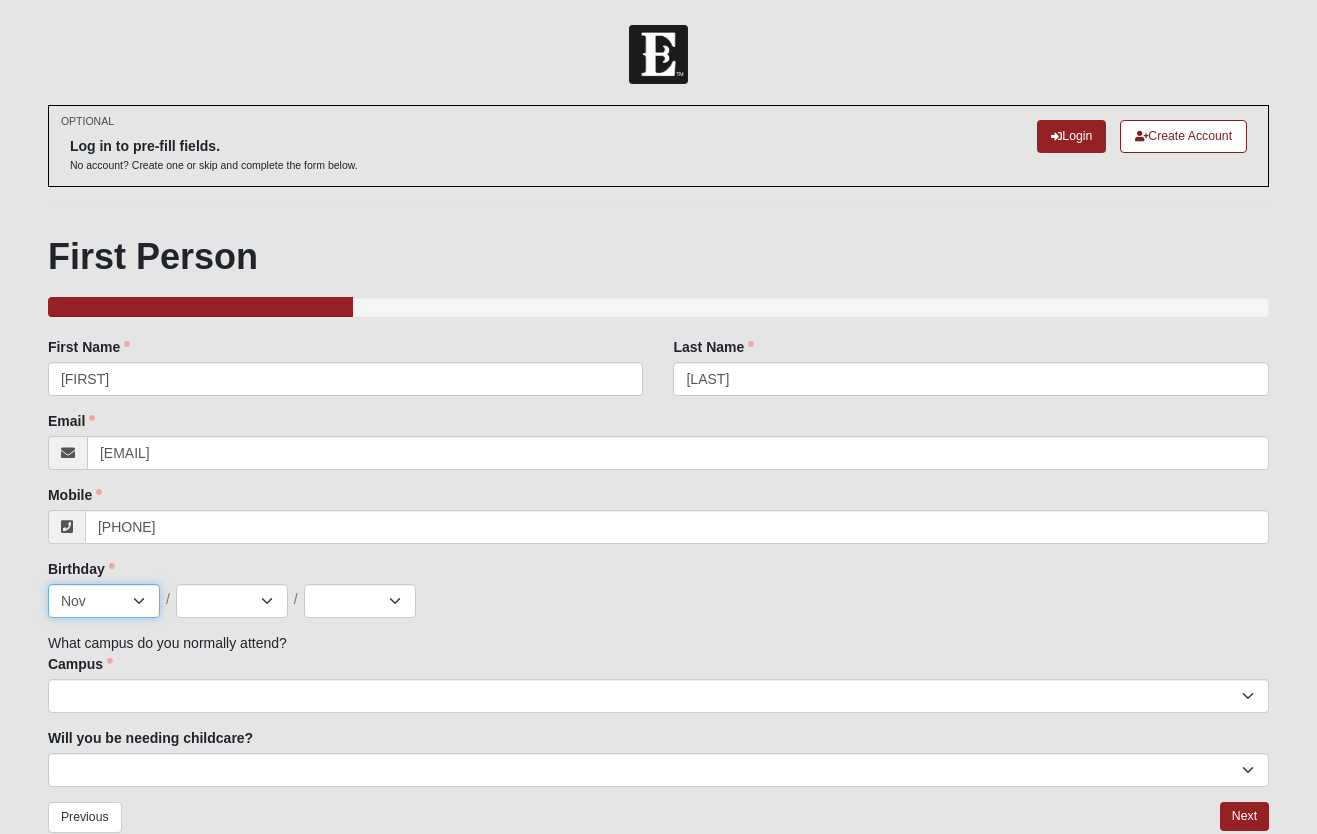 click on "Jan
Feb
Mar
Apr
May
Jun
Jul
Aug
Sep
Oct
Nov
Dec" at bounding box center [104, 601] 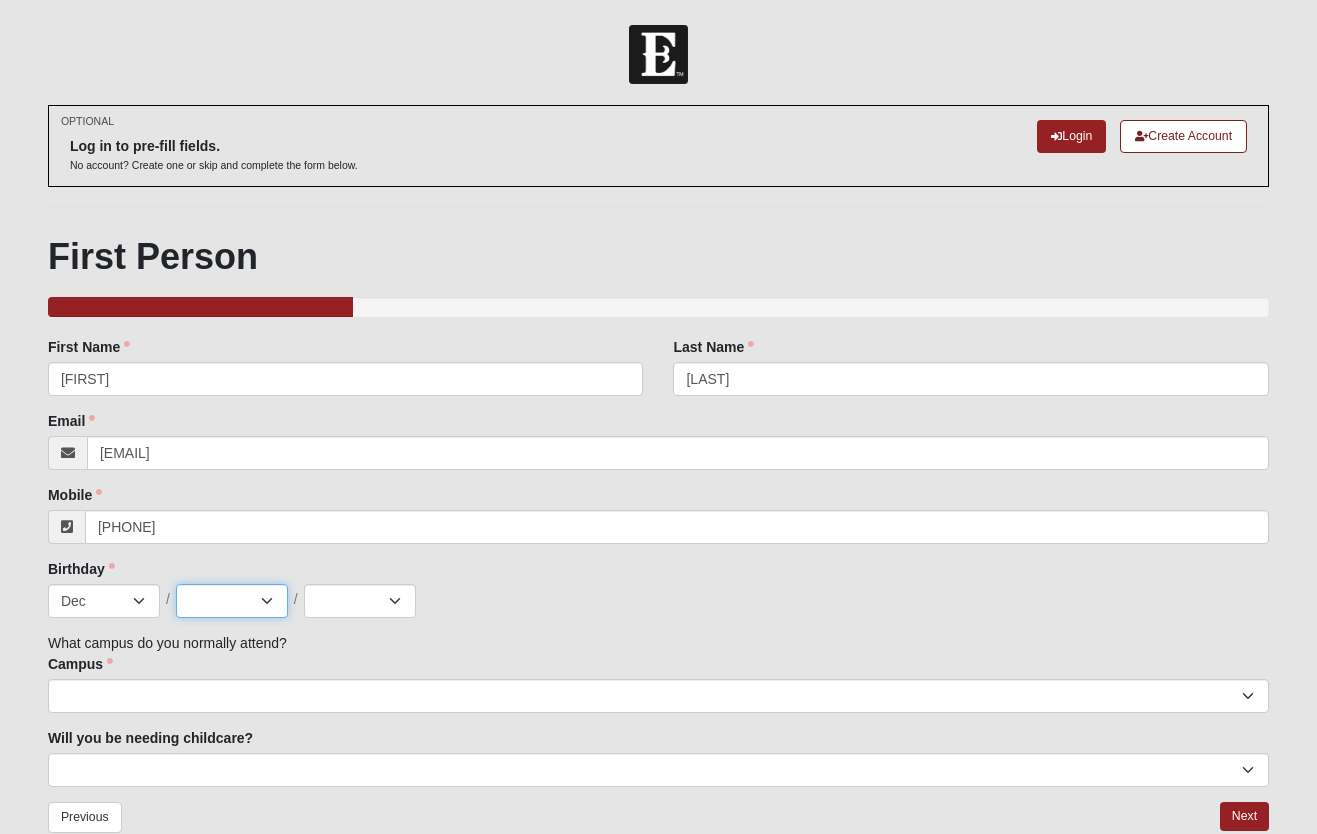 click on "1
2
3
4
5
6
7
8
9
10
11
12
13
14
15
16
17
18
19
20
21
22
23
24
25
26
27
28
29
30
31" at bounding box center [232, 601] 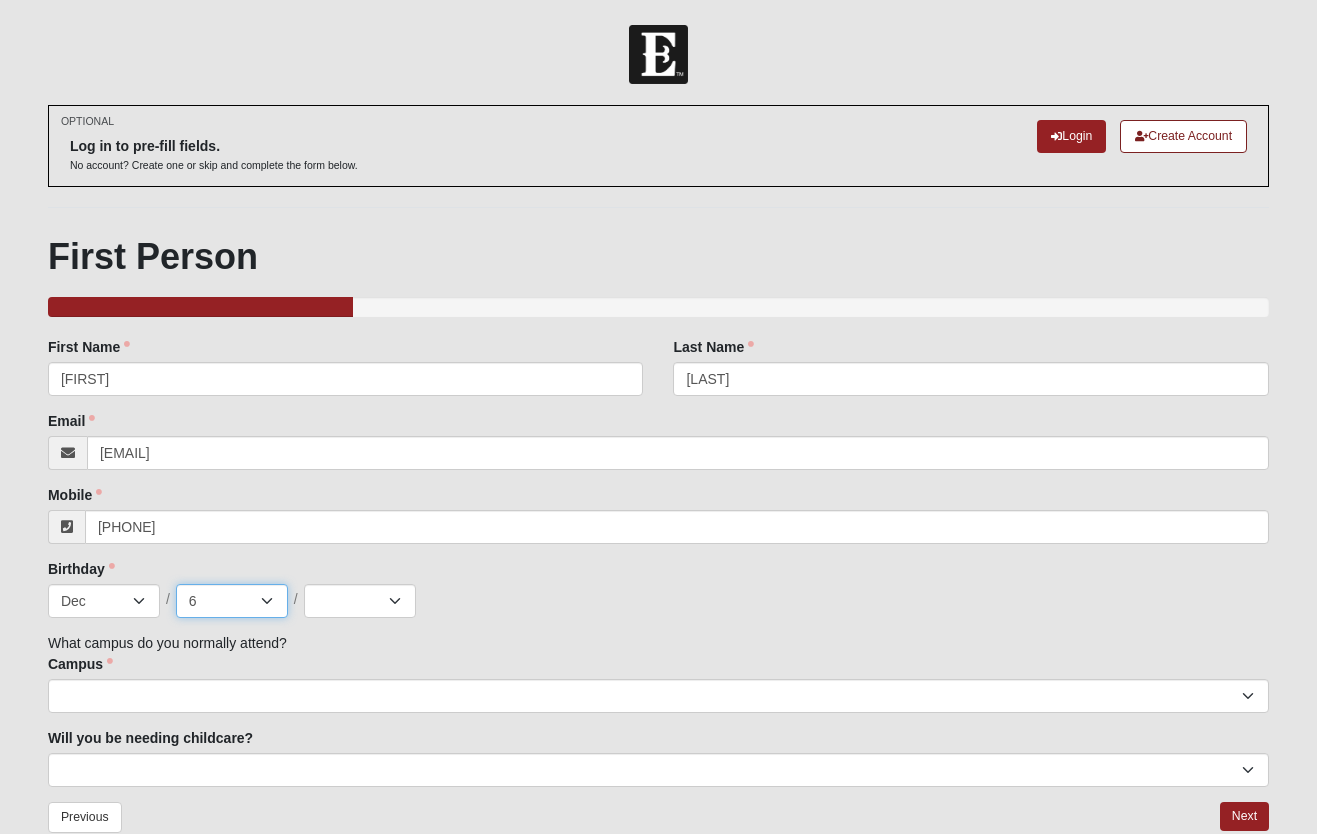 click on "1
2
3
4
5
6
7
8
9
10
11
12
13
14
15
16
17
18
19
20
21
22
23
24
25
26
27
28
29
30
31" at bounding box center [232, 601] 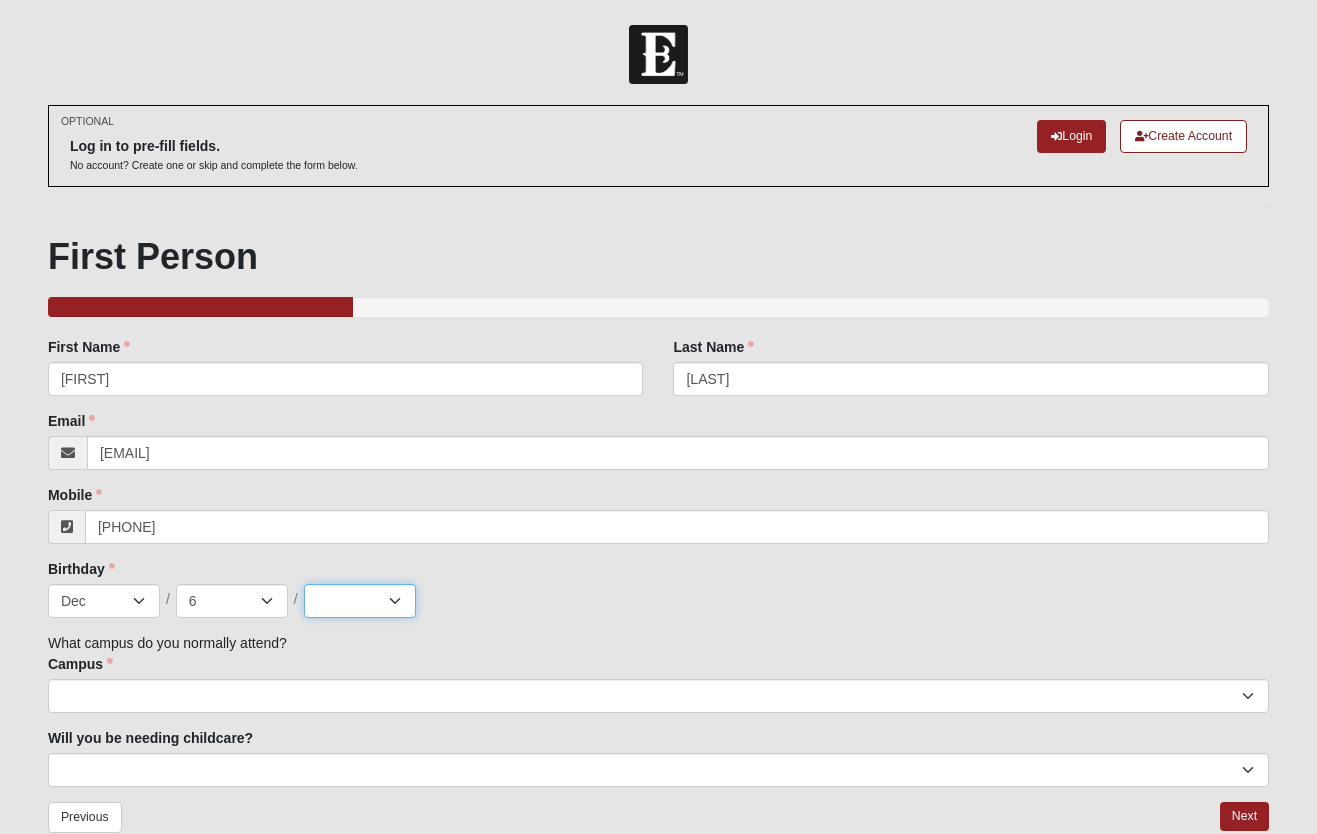 click on "2025
2024
2023
2022
2021
2020
2019
2018
2017
2016
2015
2014
2013
2012
2011
2010
2009
2008
2007
2006
2005
2004
2003
2002
2001
2000
1999
1998
1997
1996
1995
1994
1993
1992
1991
1990
1989
1988
1987
1986
1985
1984
1983
1982
1981
1980
1979
1978
1977
1976
1975
1974
1973
1972
1971
1970
1969
1968
1967
1966
1965
1964
1963
1962
1961
1960
1959
1958
1957
1956
1955
1954
1953
1952
1951
1950
1949
1948" at bounding box center (360, 601) 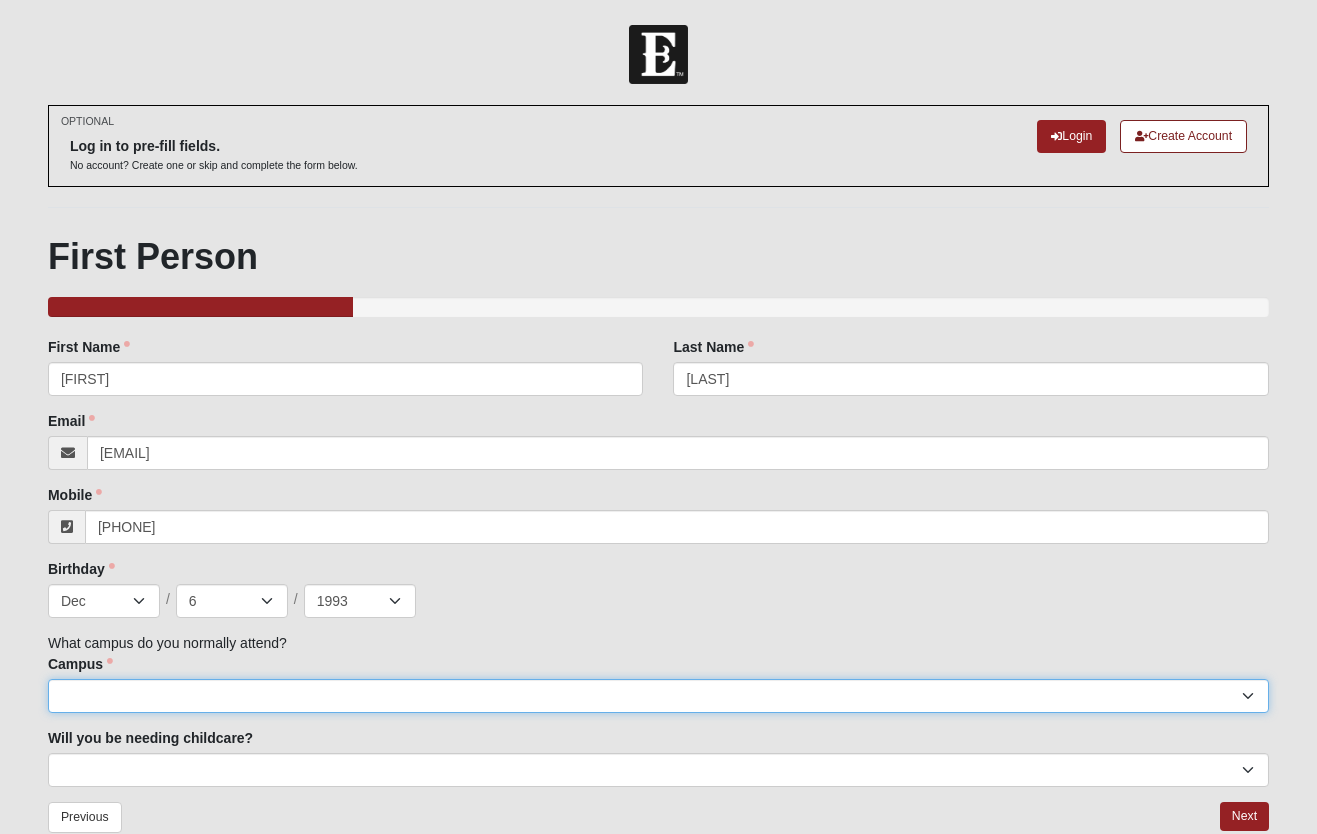 click on "Arlington
Baymeadows
Eleven22 Online
Fleming Island
Jesup
Mandarin
North Jax
Orange Park
Outpost
Palatka (Coming Soon)
Ponte Vedra
San Pablo
St. Johns
St. Augustine (Coming Soon)
Wildlight
NONE" at bounding box center [658, 696] 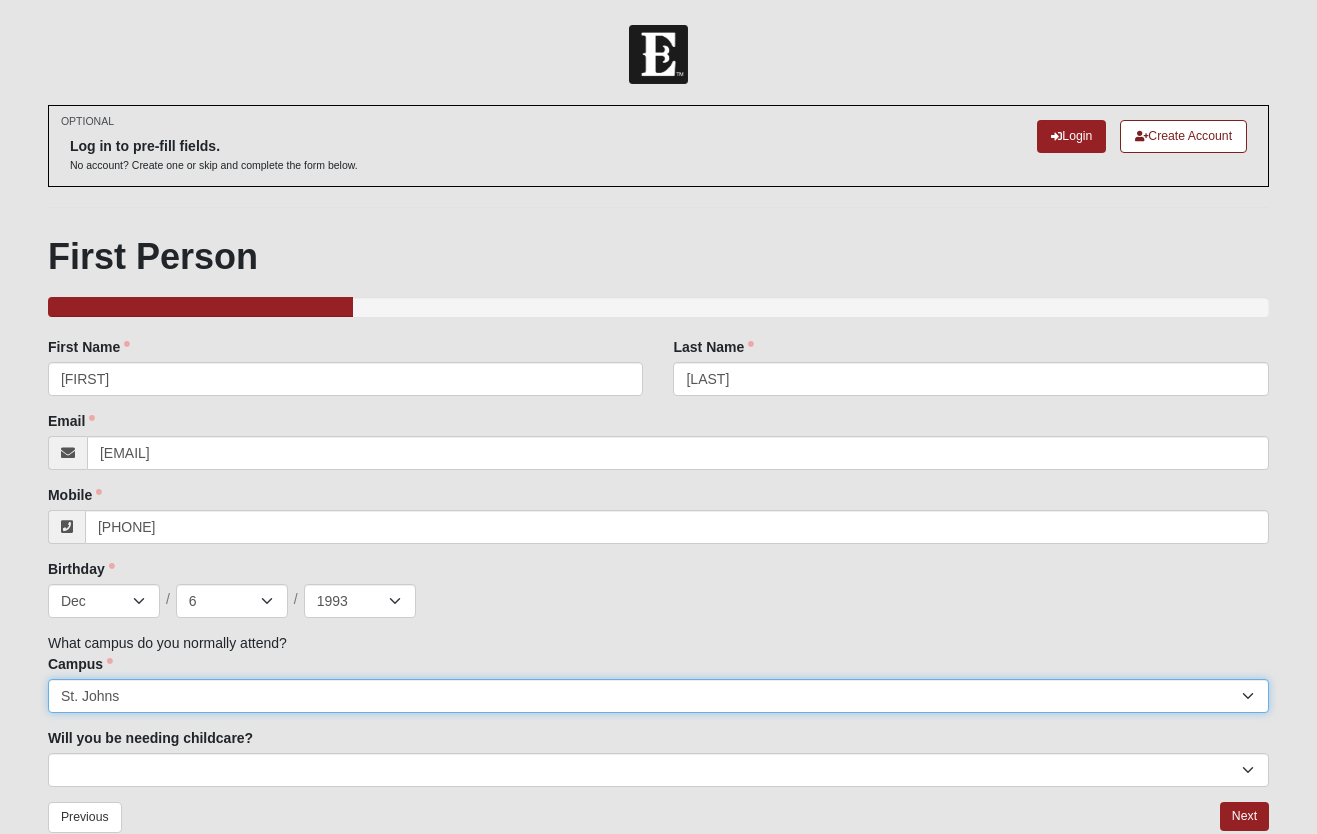 click on "Arlington
Baymeadows
Eleven22 Online
Fleming Island
Jesup
Mandarin
North Jax
Orange Park
Outpost
Palatka (Coming Soon)
Ponte Vedra
San Pablo
St. Johns
St. Augustine (Coming Soon)
Wildlight
NONE" at bounding box center [658, 696] 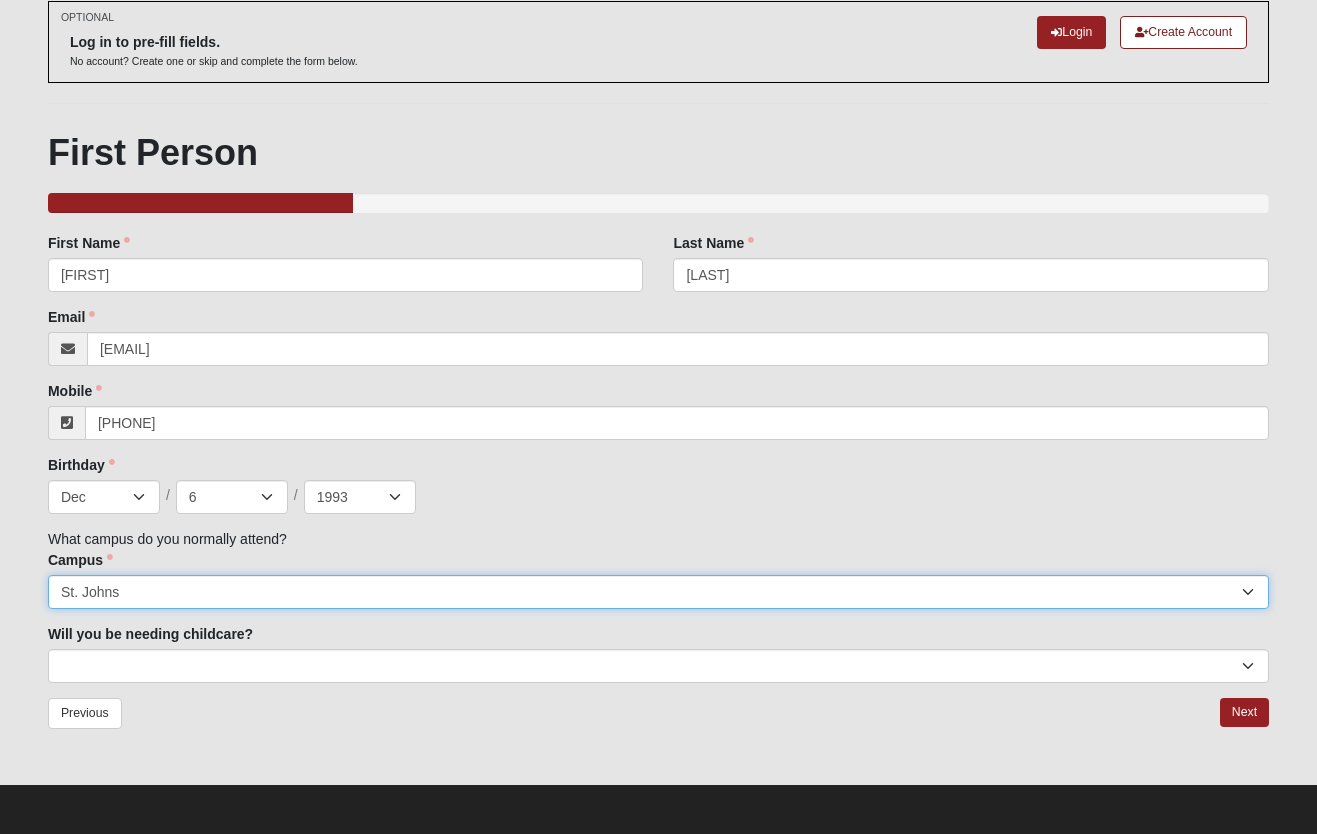 scroll, scrollTop: 106, scrollLeft: 0, axis: vertical 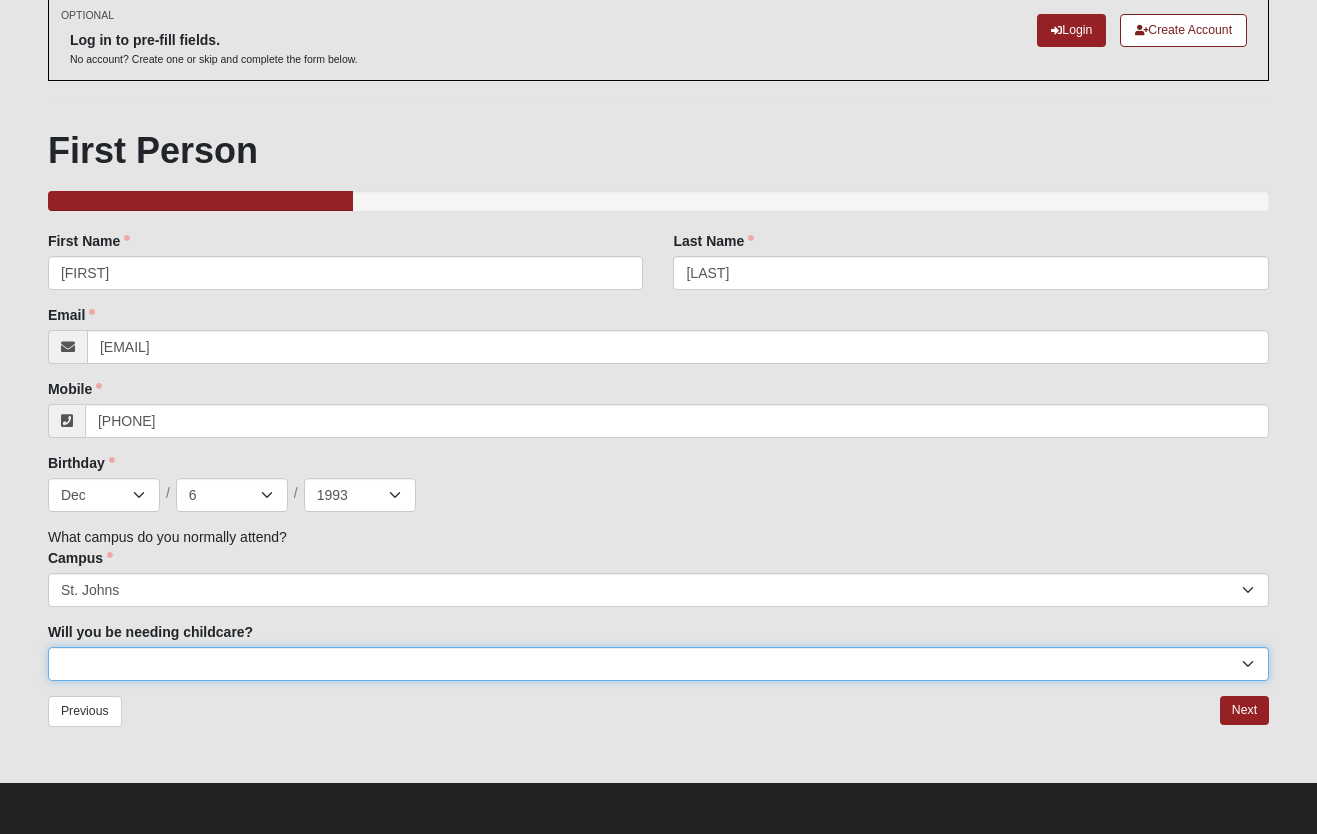 click on "No
Yes" at bounding box center [658, 664] 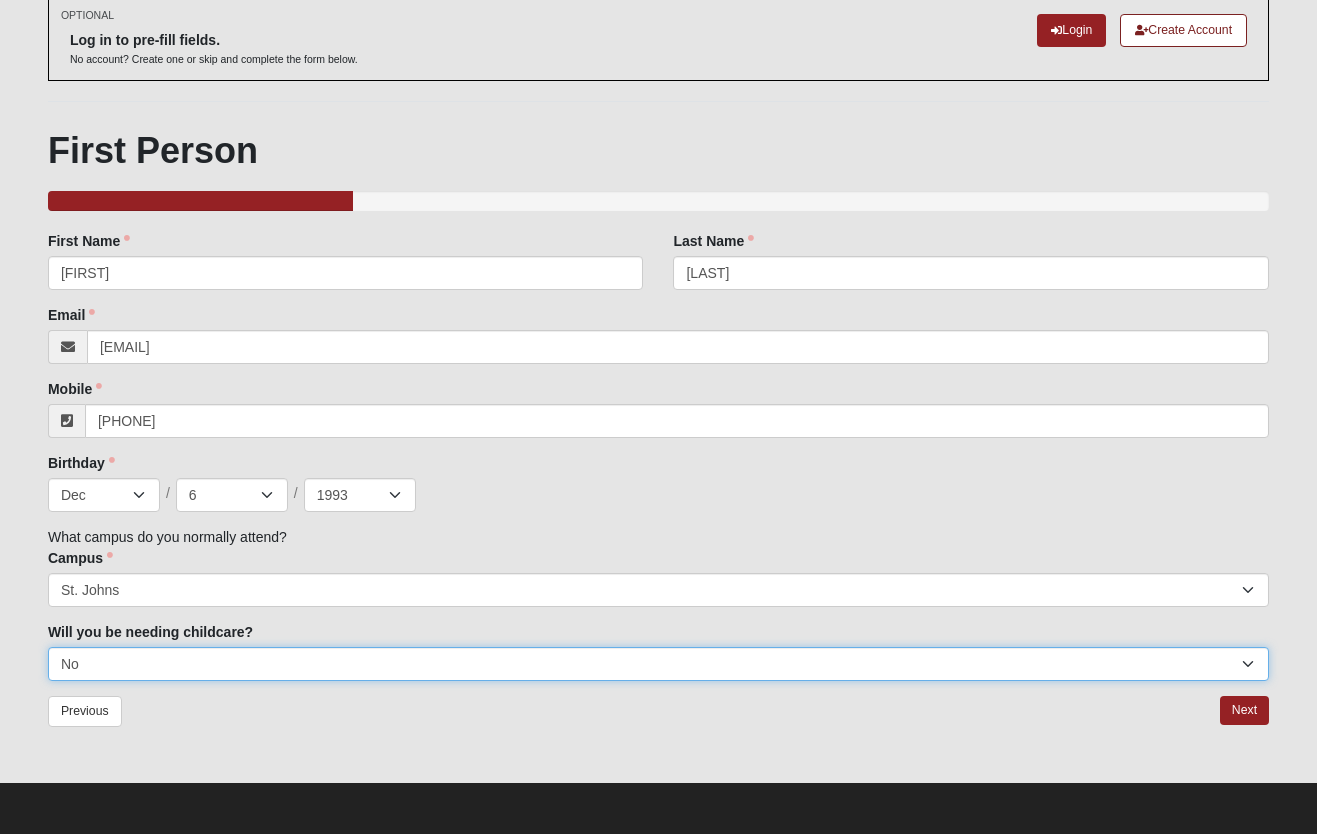 click on "No
Yes" at bounding box center [658, 664] 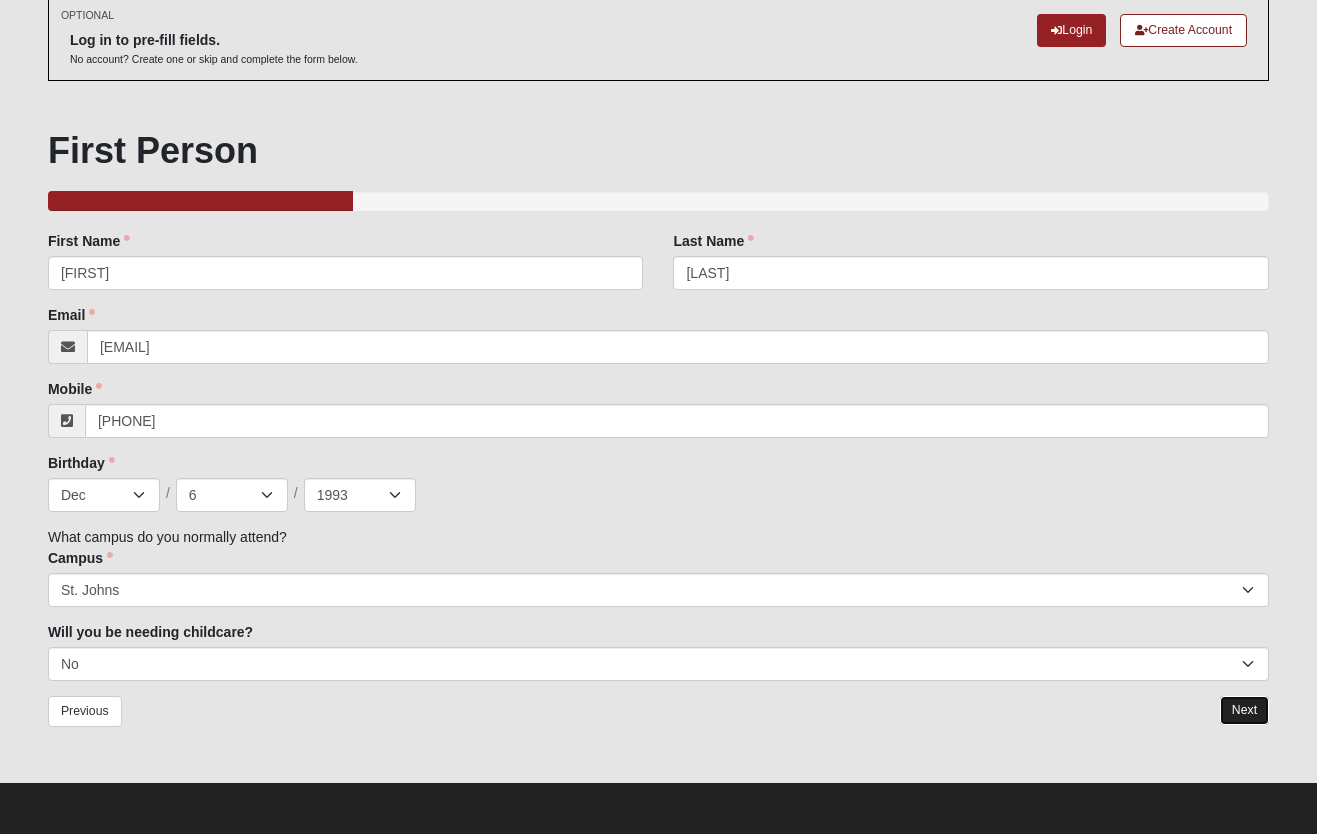 click on "Next" at bounding box center [1244, 710] 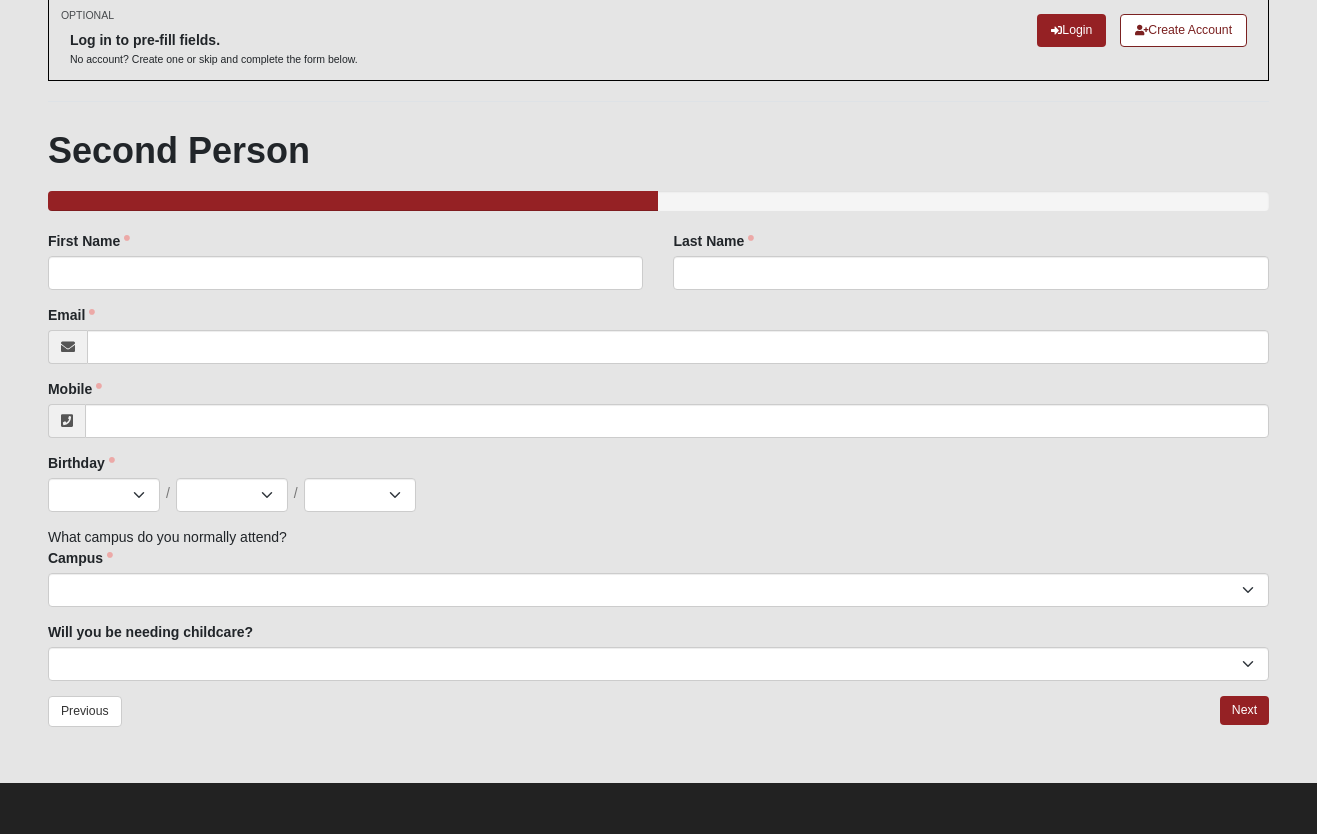scroll, scrollTop: 0, scrollLeft: 0, axis: both 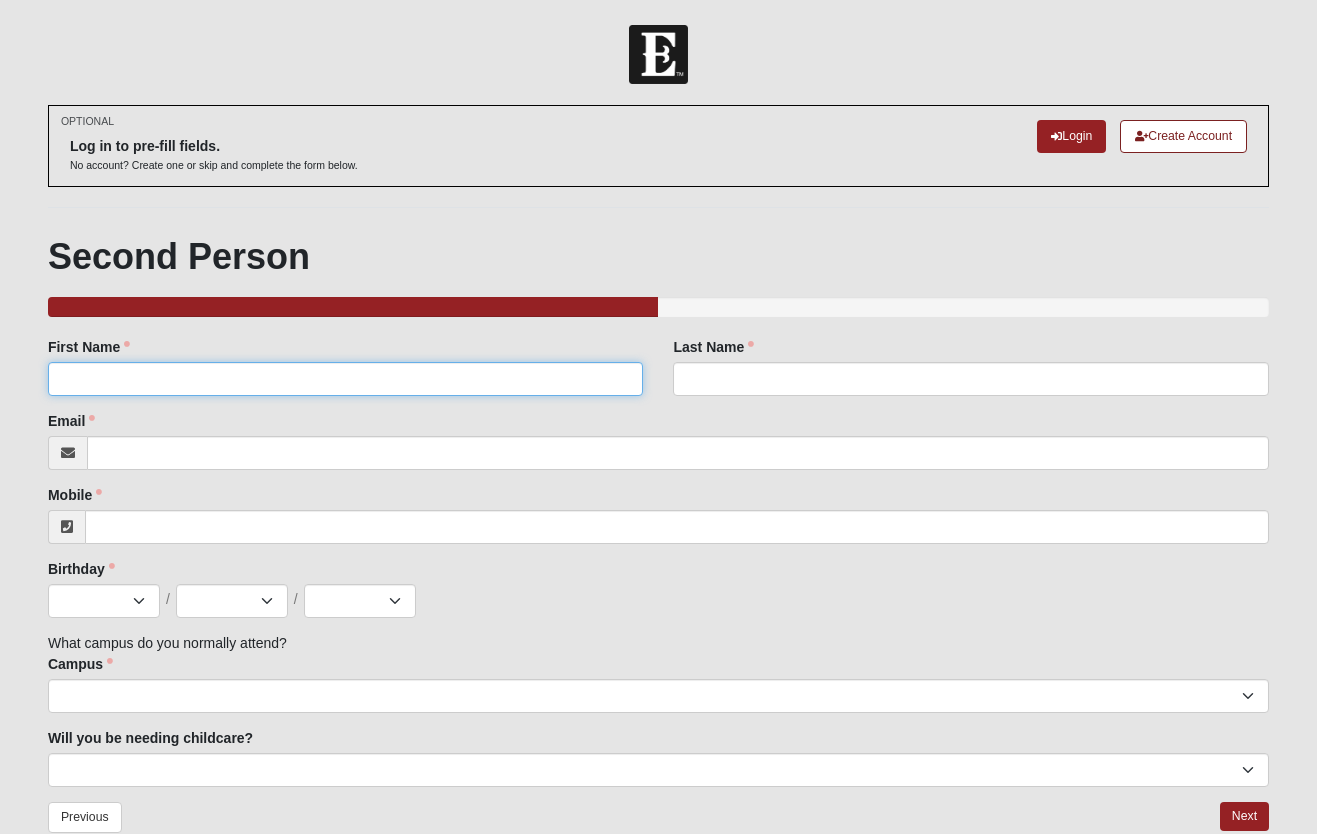 click on "First Name" at bounding box center (346, 379) 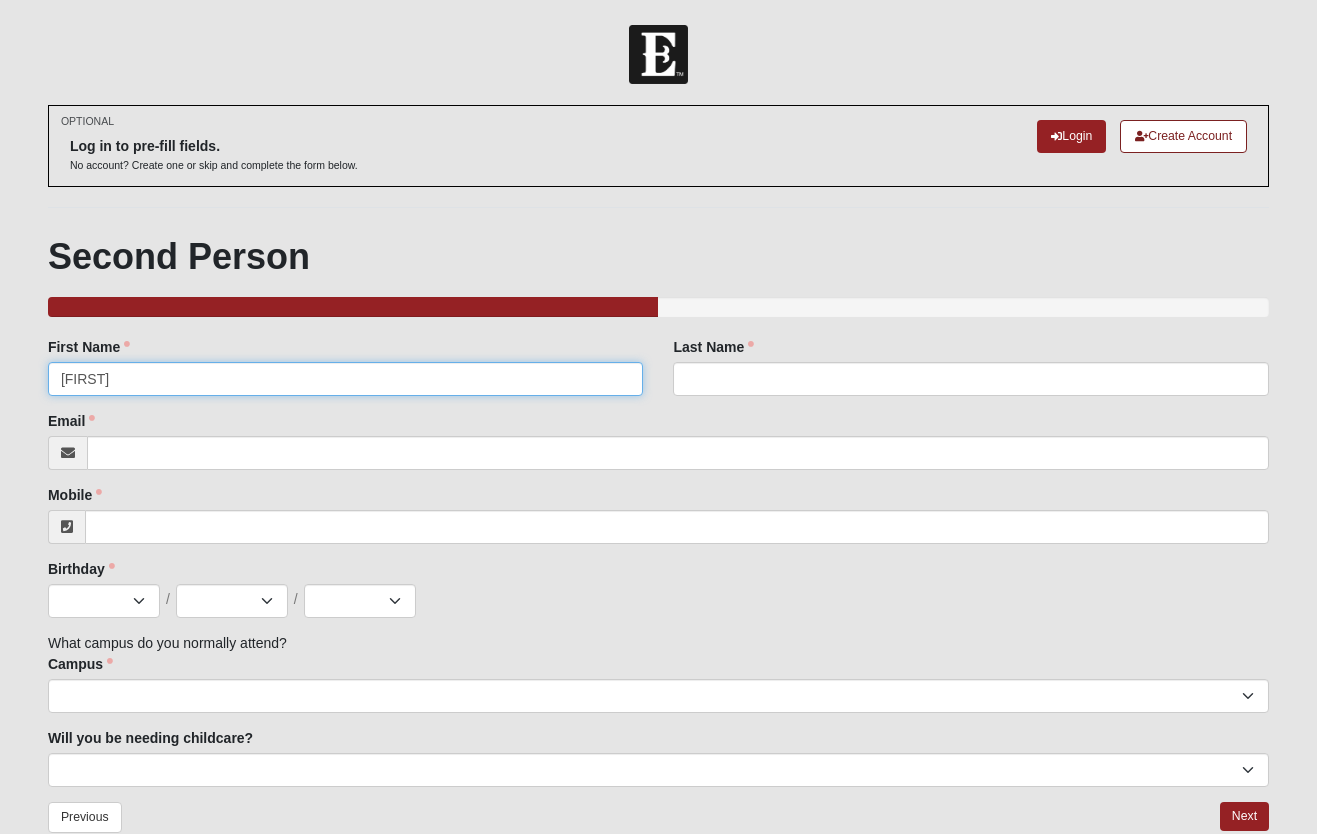 type on "[FIRST]" 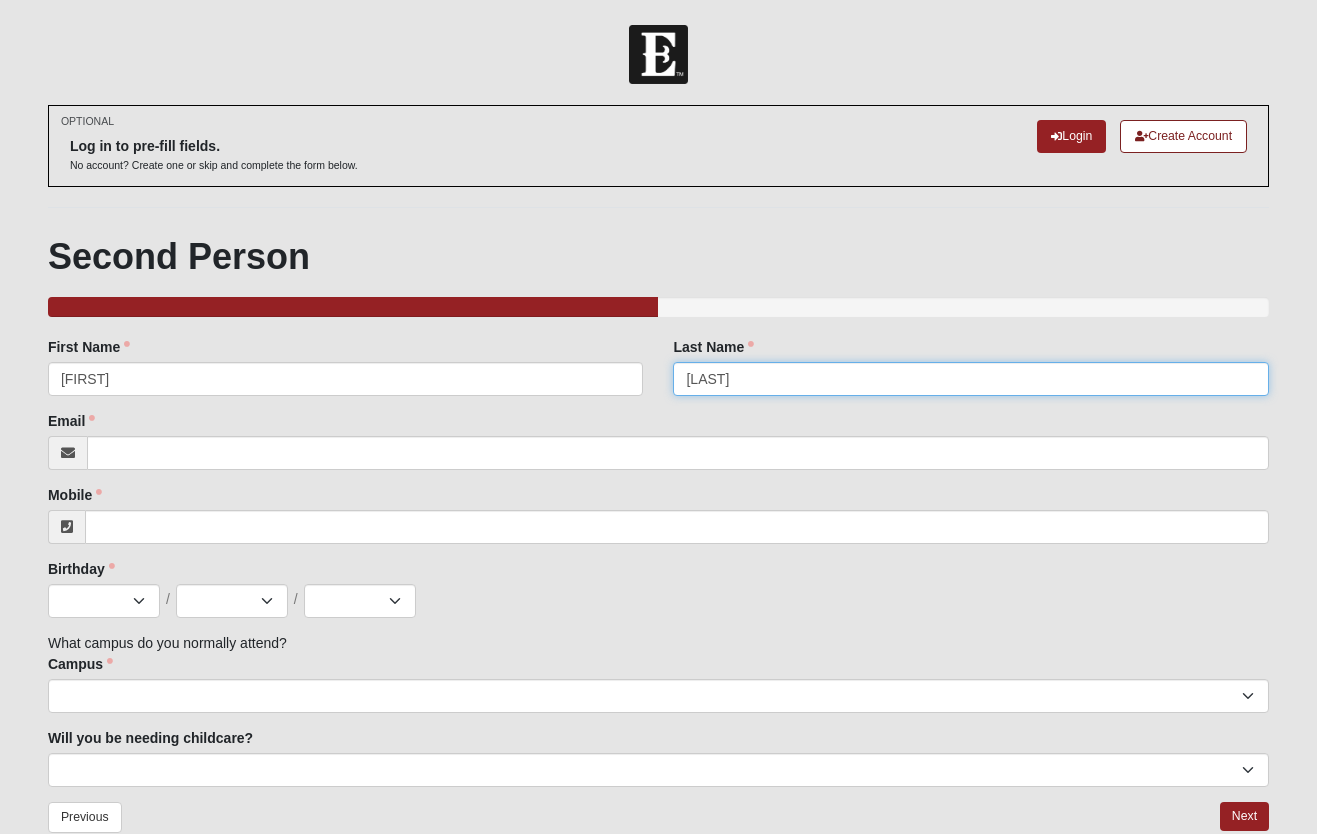 type on "[LAST]" 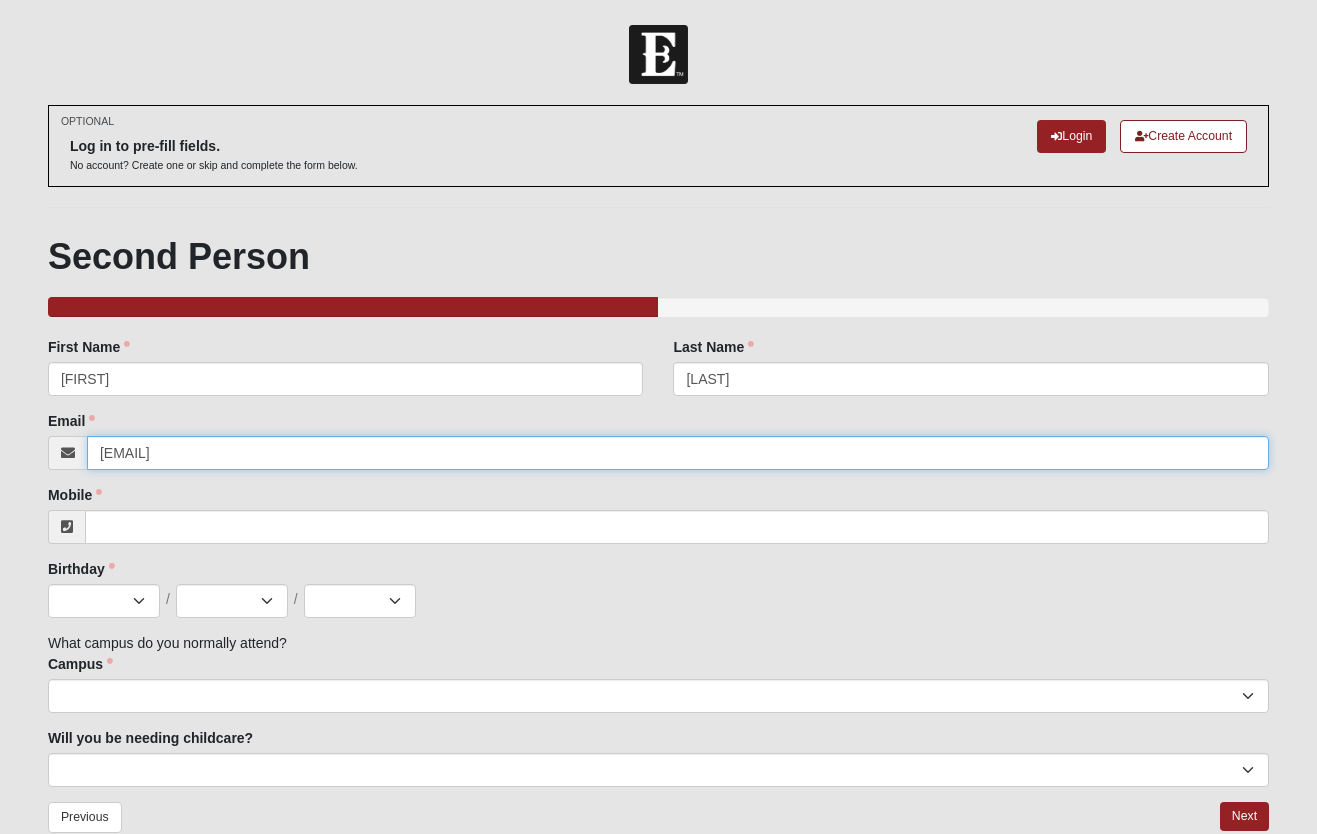 type on "[EMAIL]" 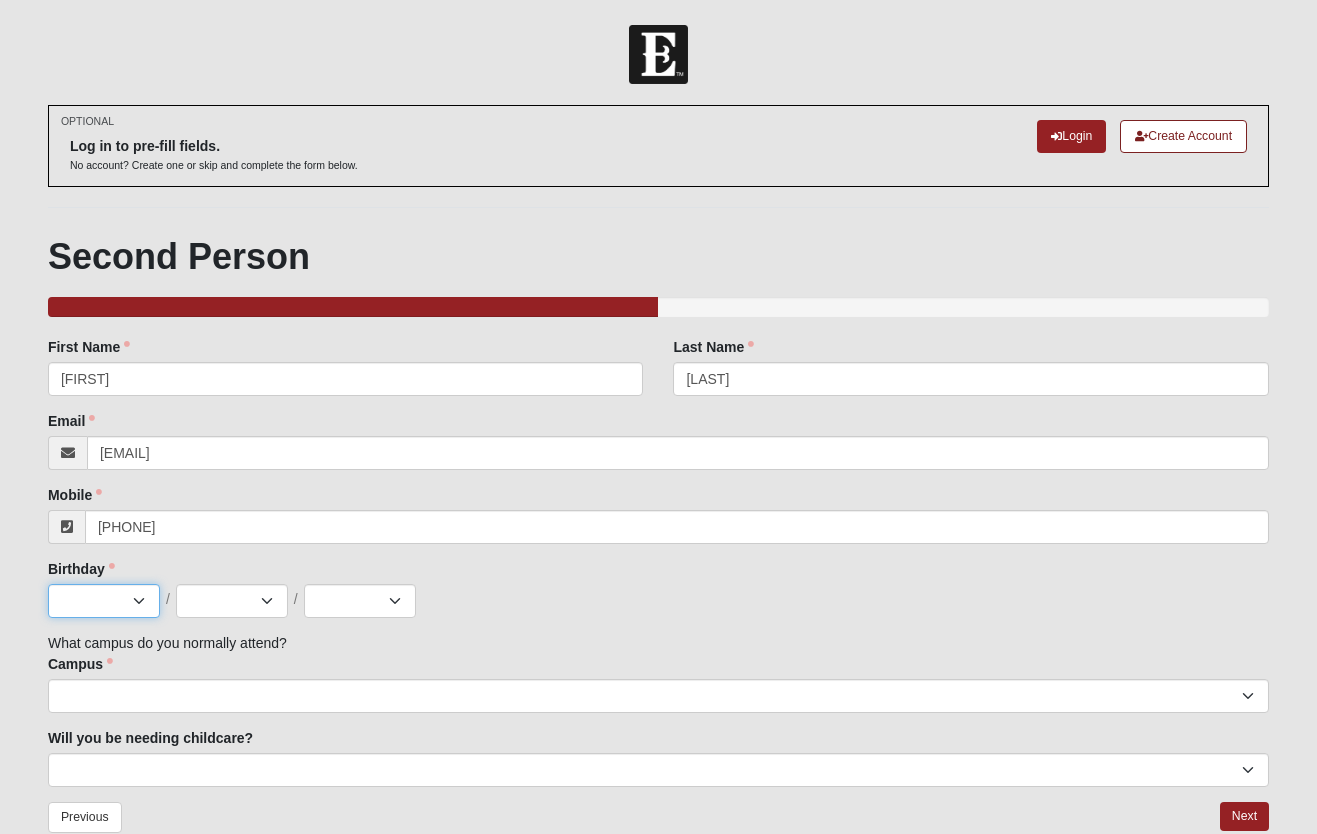 type on "[PHONE]" 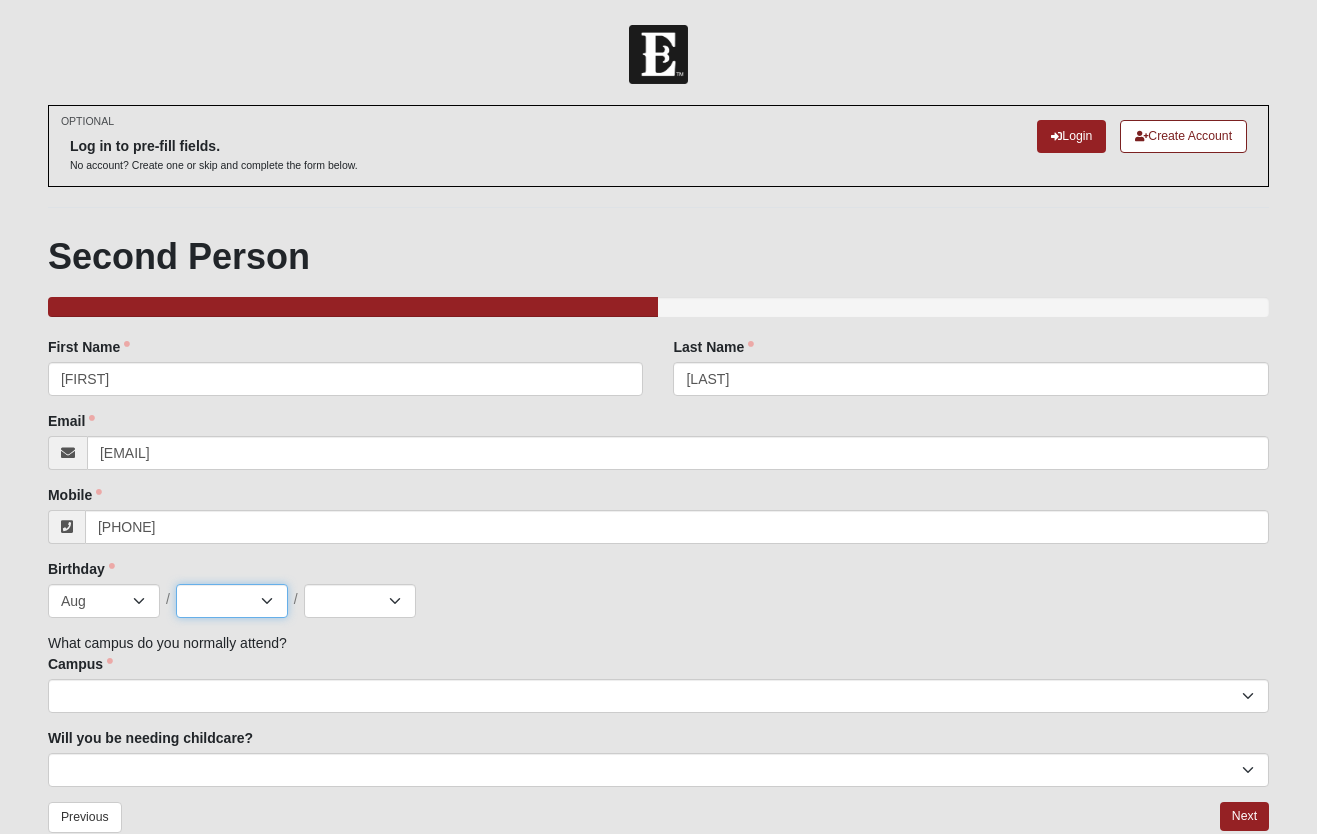 click on "1
2
3
4
5
6
7
8
9
10
11
12
13
14
15
16
17
18
19
20
21
22
23
24
25
26
27
28
29
30
31" at bounding box center (232, 601) 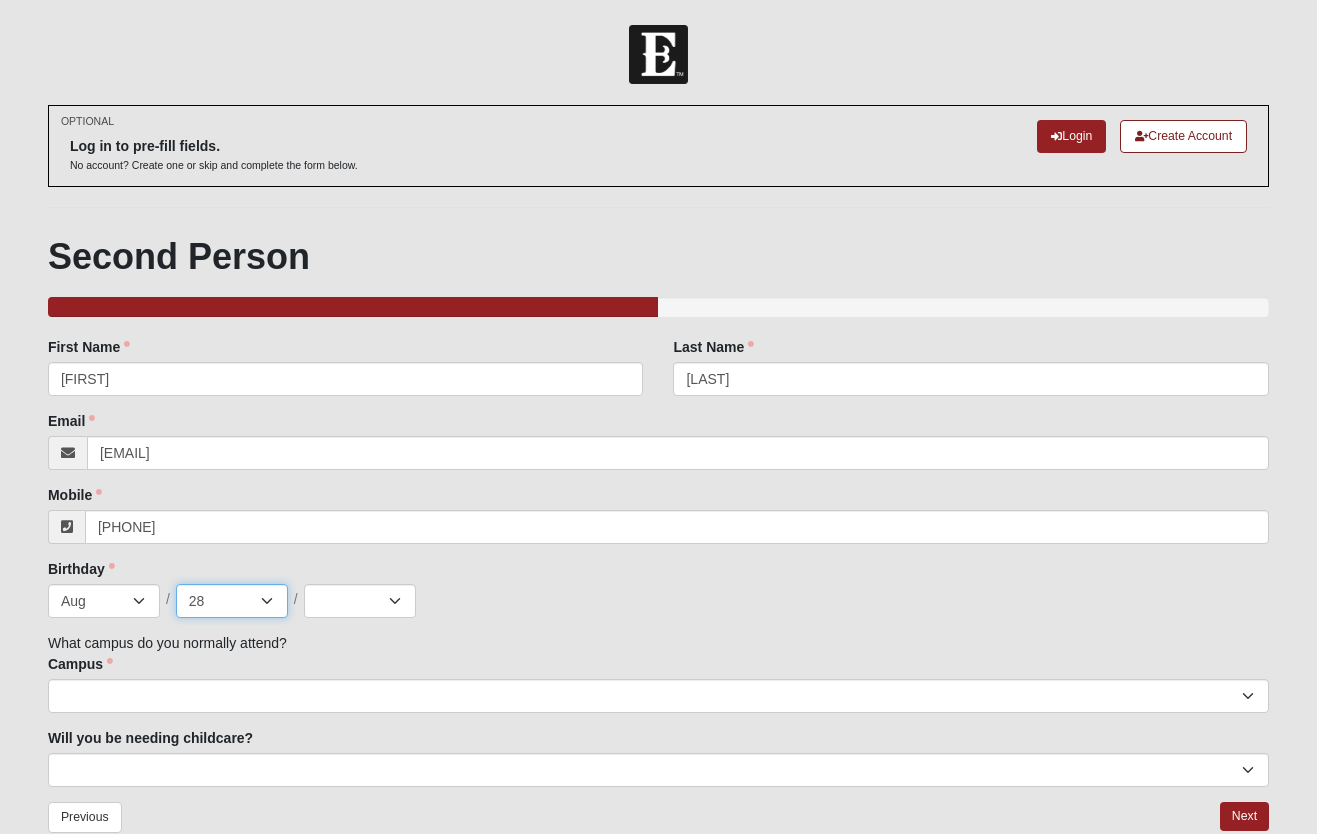 click on "1
2
3
4
5
6
7
8
9
10
11
12
13
14
15
16
17
18
19
20
21
22
23
24
25
26
27
28
29
30
31" at bounding box center [232, 601] 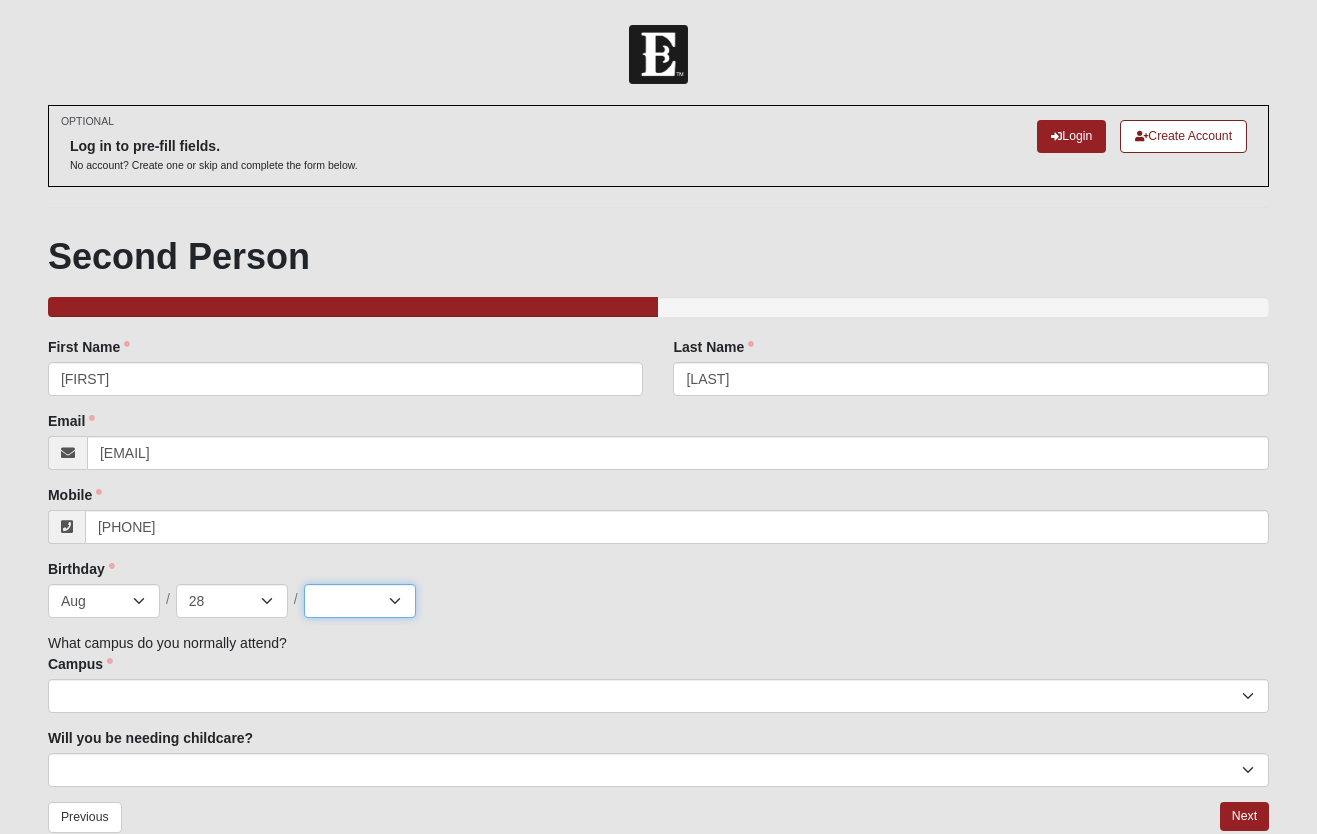 click on "2025
2024
2023
2022
2021
2020
2019
2018
2017
2016
2015
2014
2013
2012
2011
2010
2009
2008
2007
2006
2005
2004
2003
2002
2001
2000
1999
1998
1997
1996
1995
1994
1993
1992
1991
1990
1989
1988
1987
1986
1985
1984
1983
1982
1981
1980
1979
1978
1977
1976
1975
1974
1973
1972
1971
1970
1969
1968
1967
1966
1965
1964
1963
1962
1961
1960
1959
1958
1957
1956
1955
1954
1953
1952
1951
1950
1949
1948" at bounding box center (360, 601) 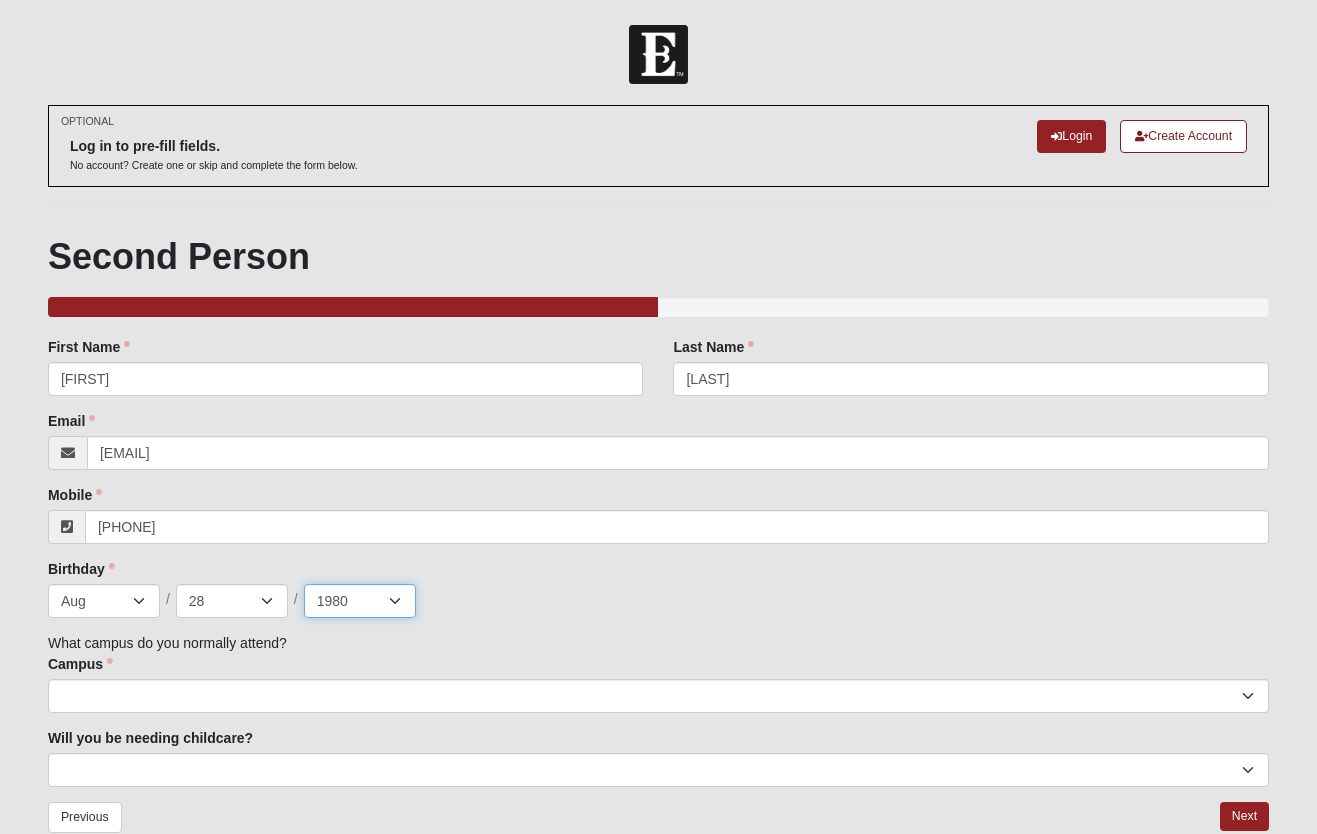 click on "2025
2024
2023
2022
2021
2020
2019
2018
2017
2016
2015
2014
2013
2012
2011
2010
2009
2008
2007
2006
2005
2004
2003
2002
2001
2000
1999
1998
1997
1996
1995
1994
1993
1992
1991
1990
1989
1988
1987
1986
1985
1984
1983
1982
1981
1980
1979
1978
1977
1976
1975
1974
1973
1972
1971
1970
1969
1968
1967
1966
1965
1964
1963
1962
1961
1960
1959
1958
1957
1956
1955
1954
1953
1952
1951
1950
1949
1948" at bounding box center (360, 601) 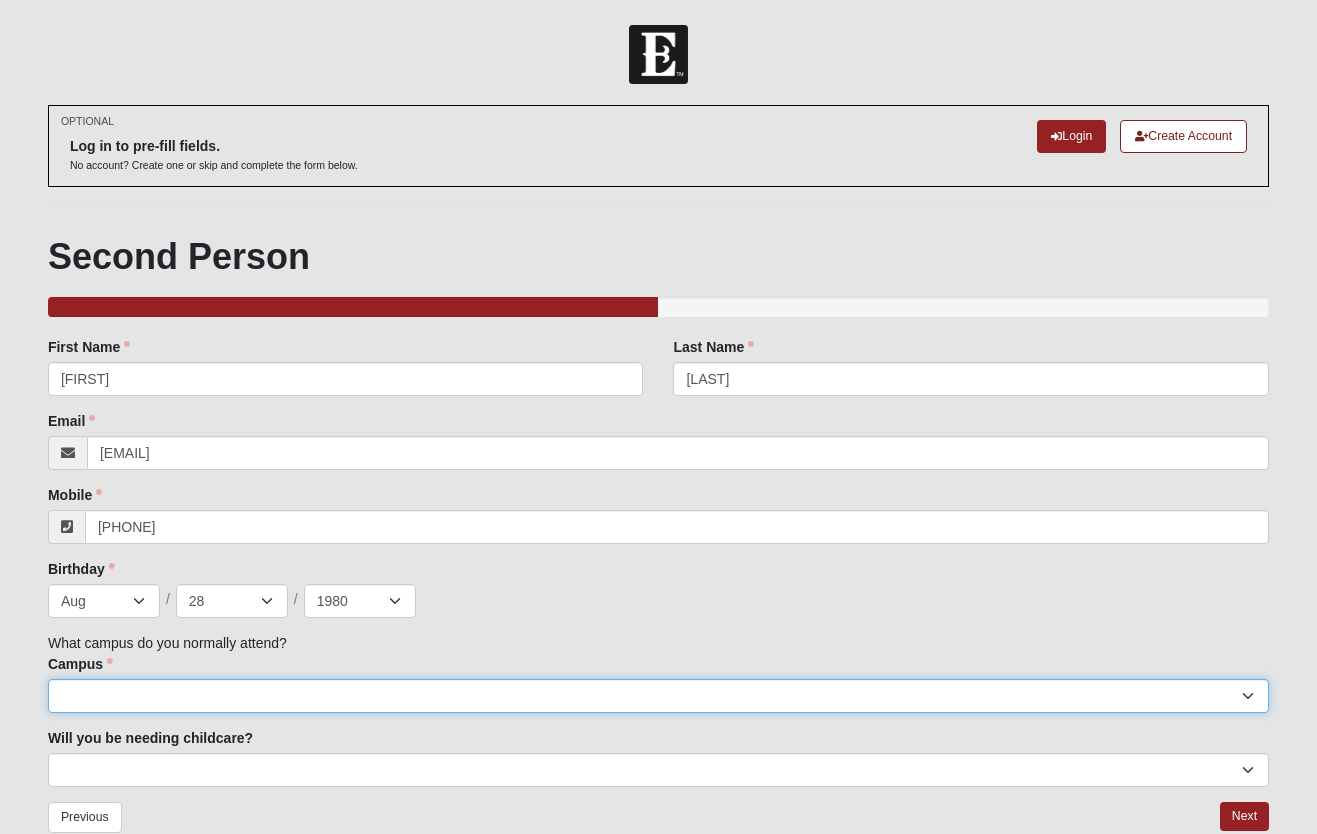 click on "Arlington
Baymeadows
Eleven22 Online
Fleming Island
Jesup
Mandarin
North Jax
Orange Park
Outpost
Palatka (Coming Soon)
Ponte Vedra
San Pablo
St. Johns
St. Augustine (Coming Soon)
Wildlight
NONE" at bounding box center [658, 696] 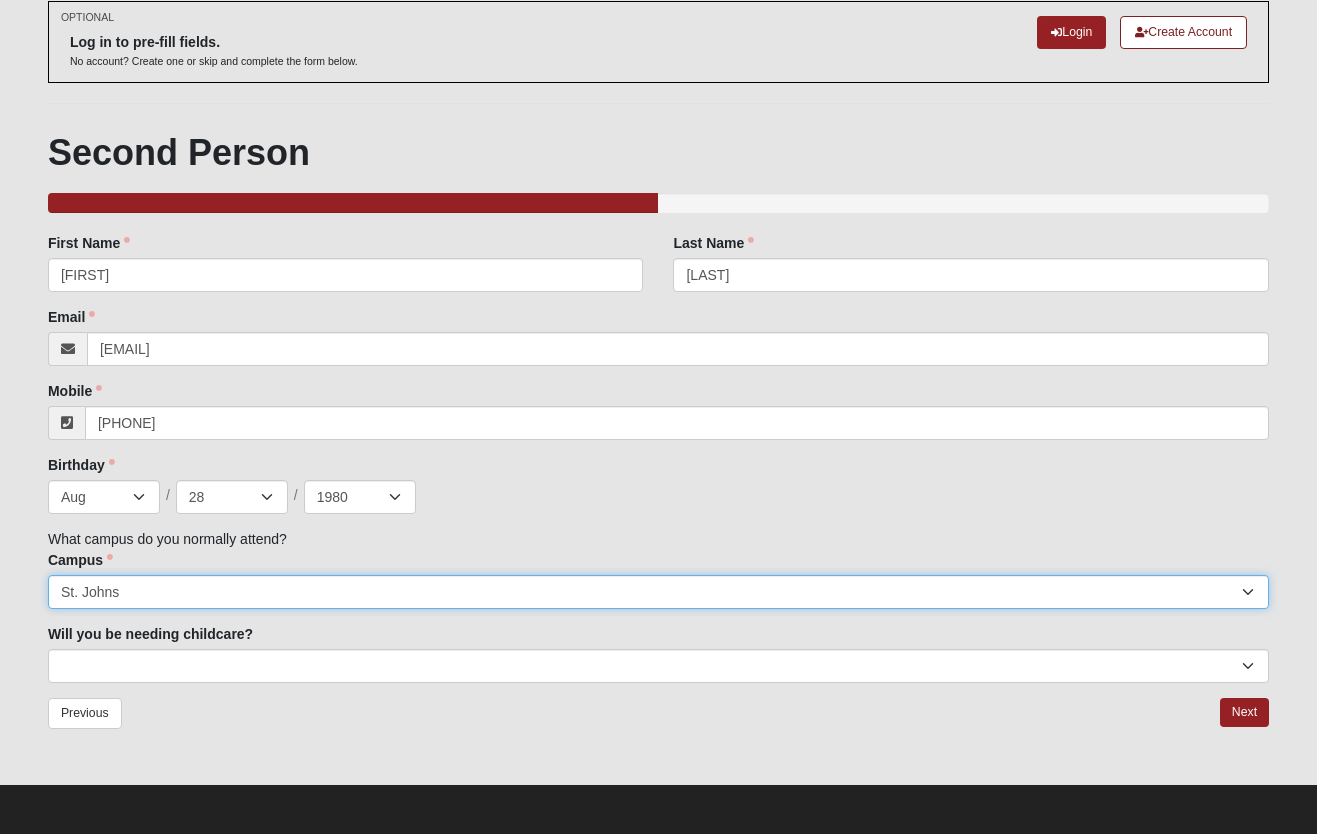 scroll, scrollTop: 106, scrollLeft: 0, axis: vertical 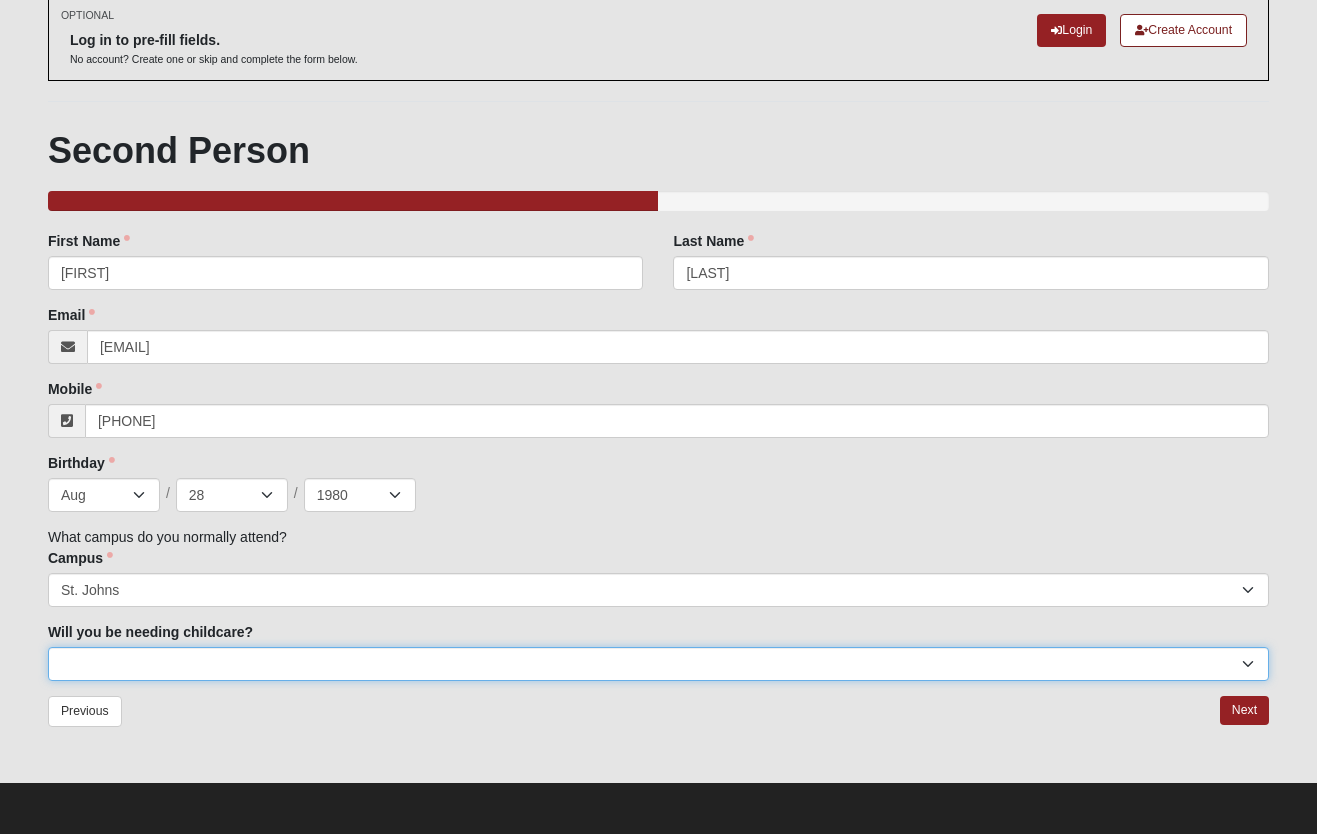 click on "No
Yes" at bounding box center (658, 664) 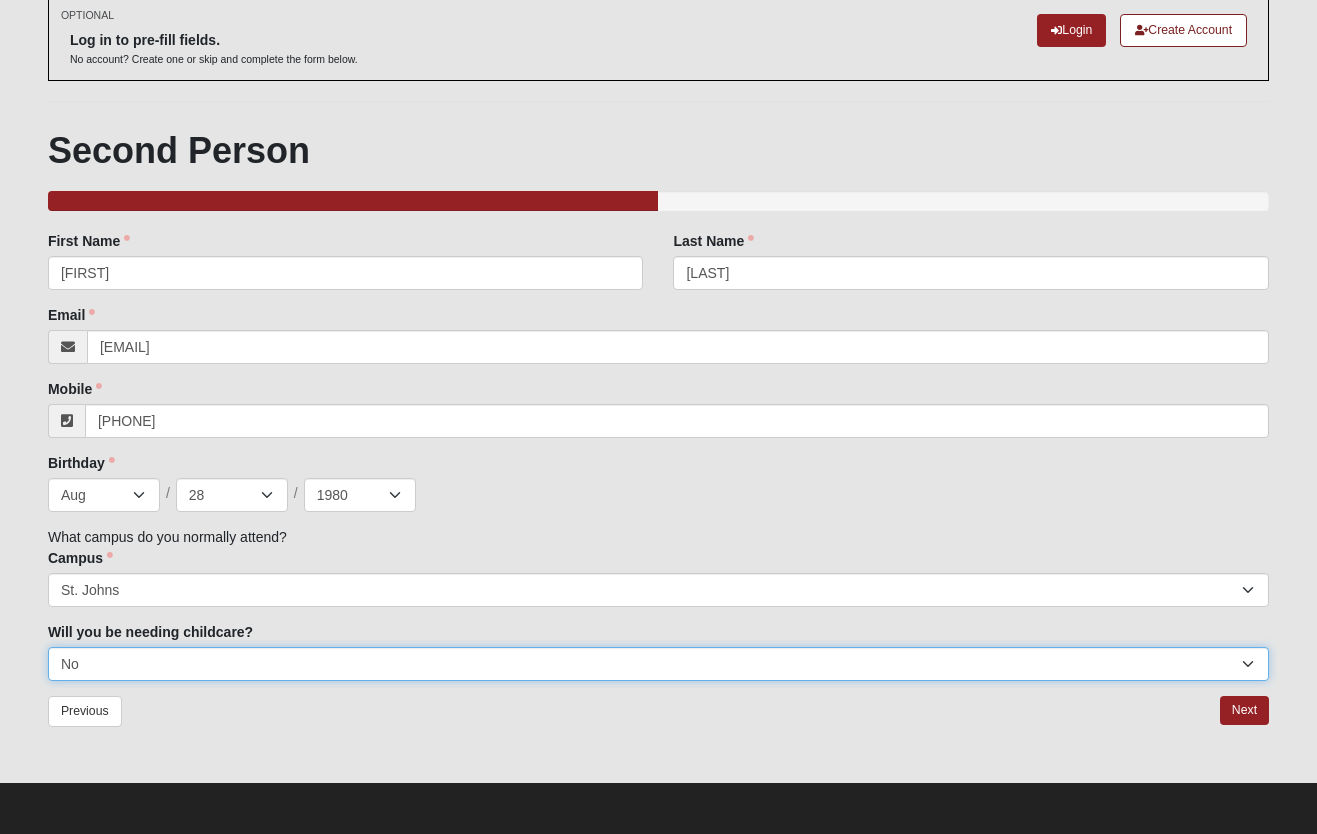 click on "No
Yes" at bounding box center [658, 664] 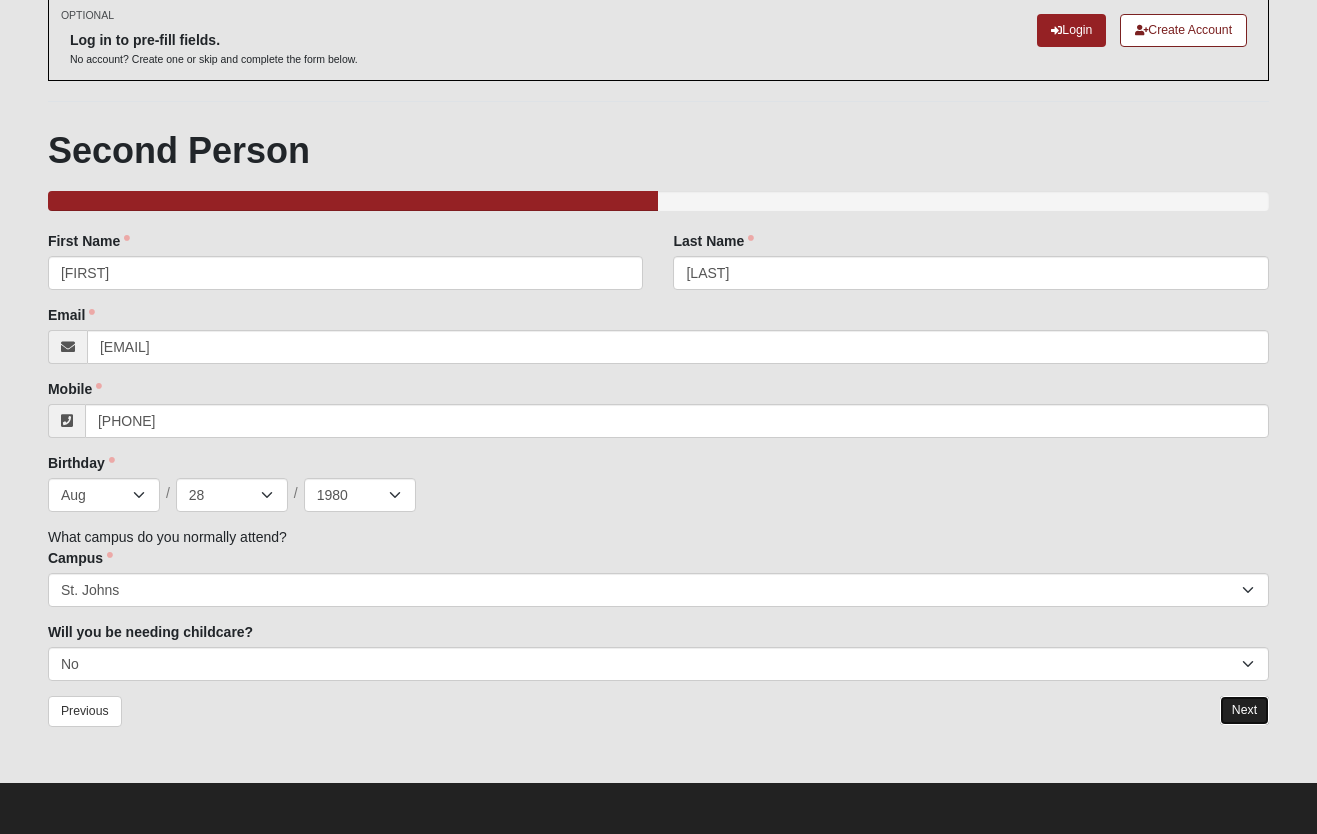 click on "Next" at bounding box center (1244, 710) 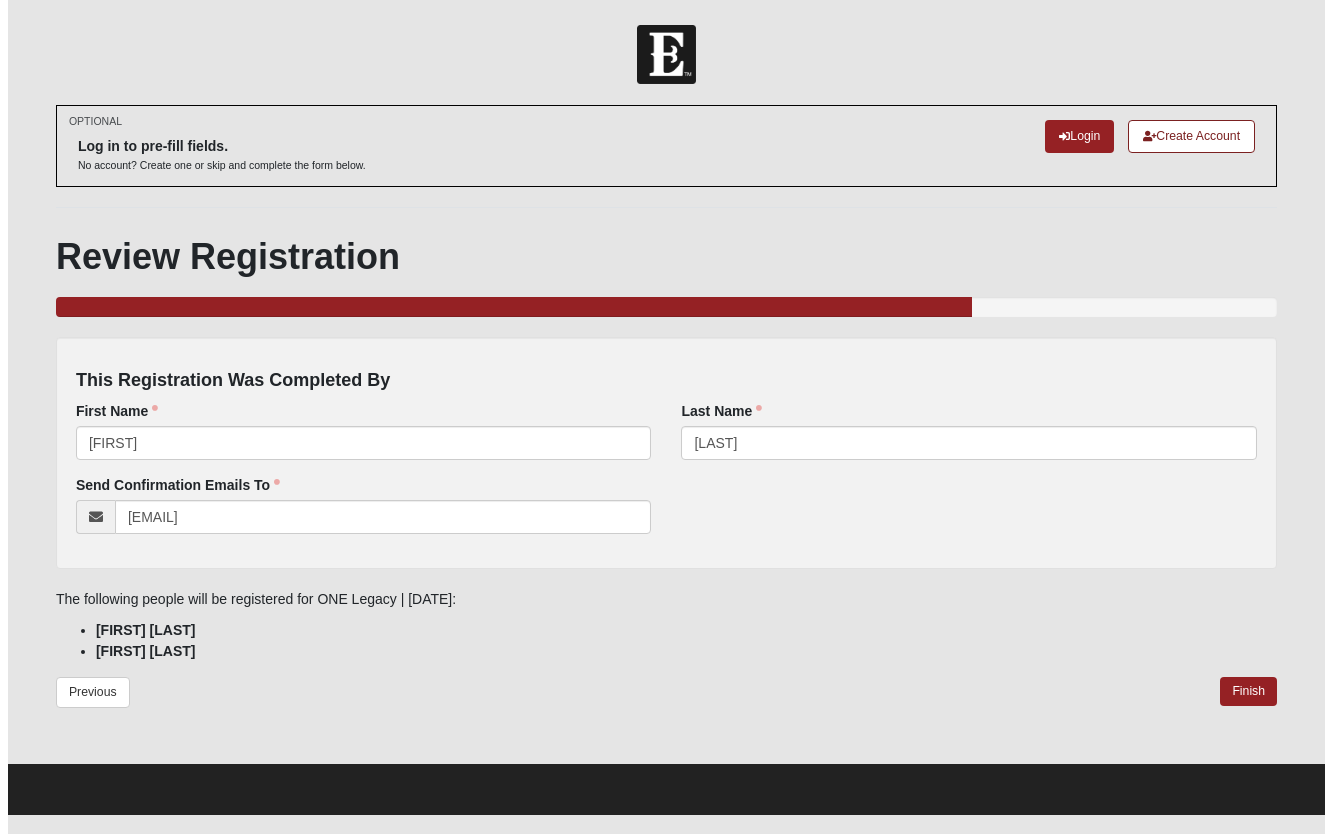 scroll, scrollTop: 0, scrollLeft: 0, axis: both 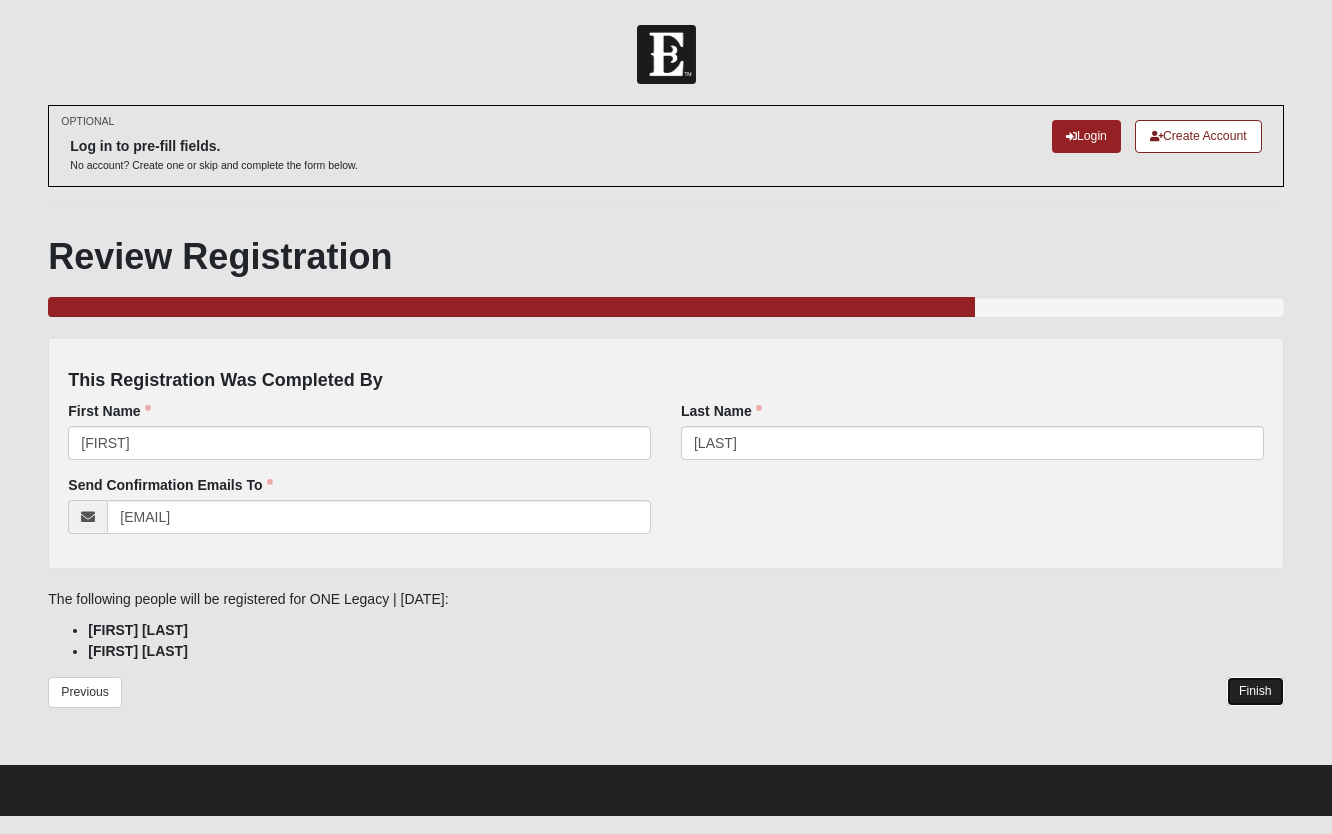 click on "Finish" at bounding box center [1255, 691] 